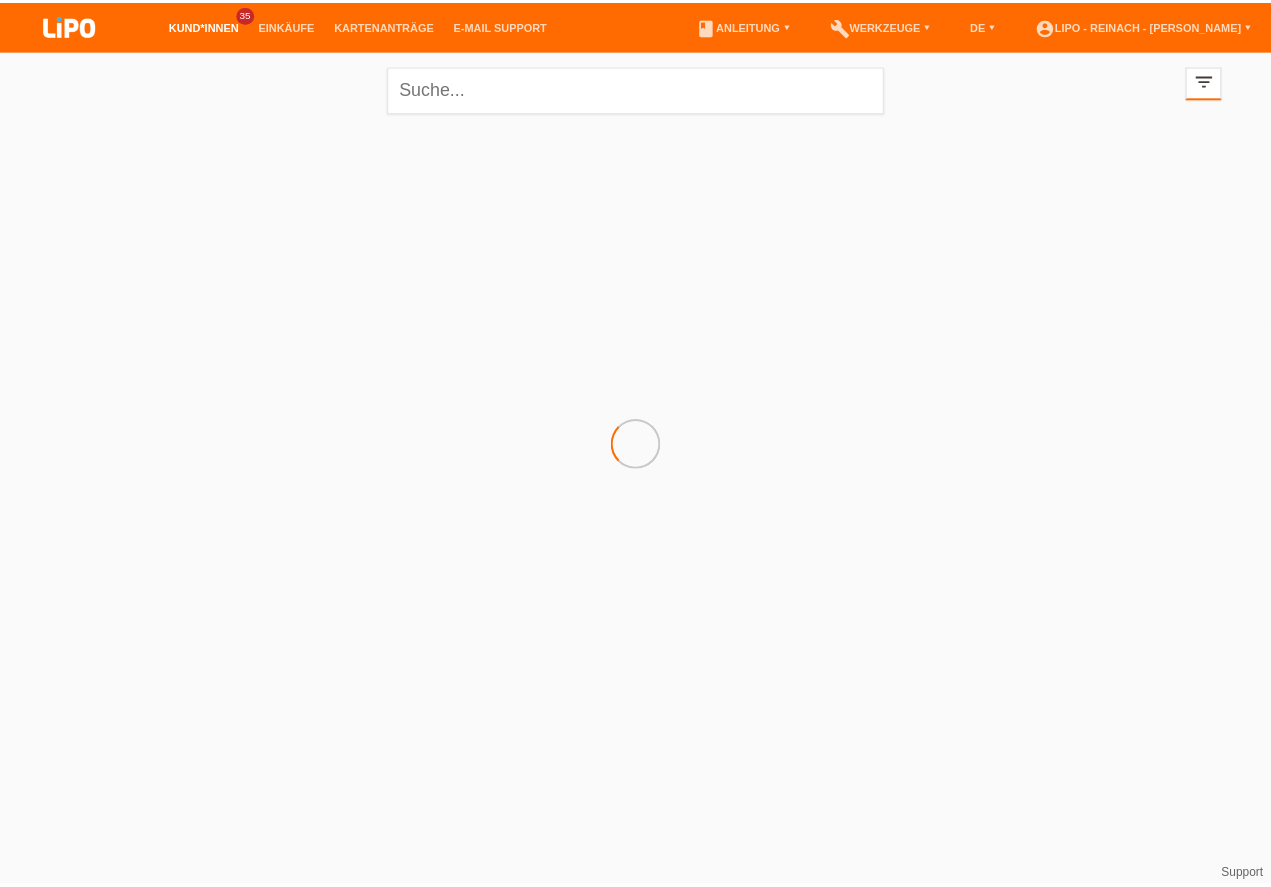 scroll, scrollTop: 0, scrollLeft: 0, axis: both 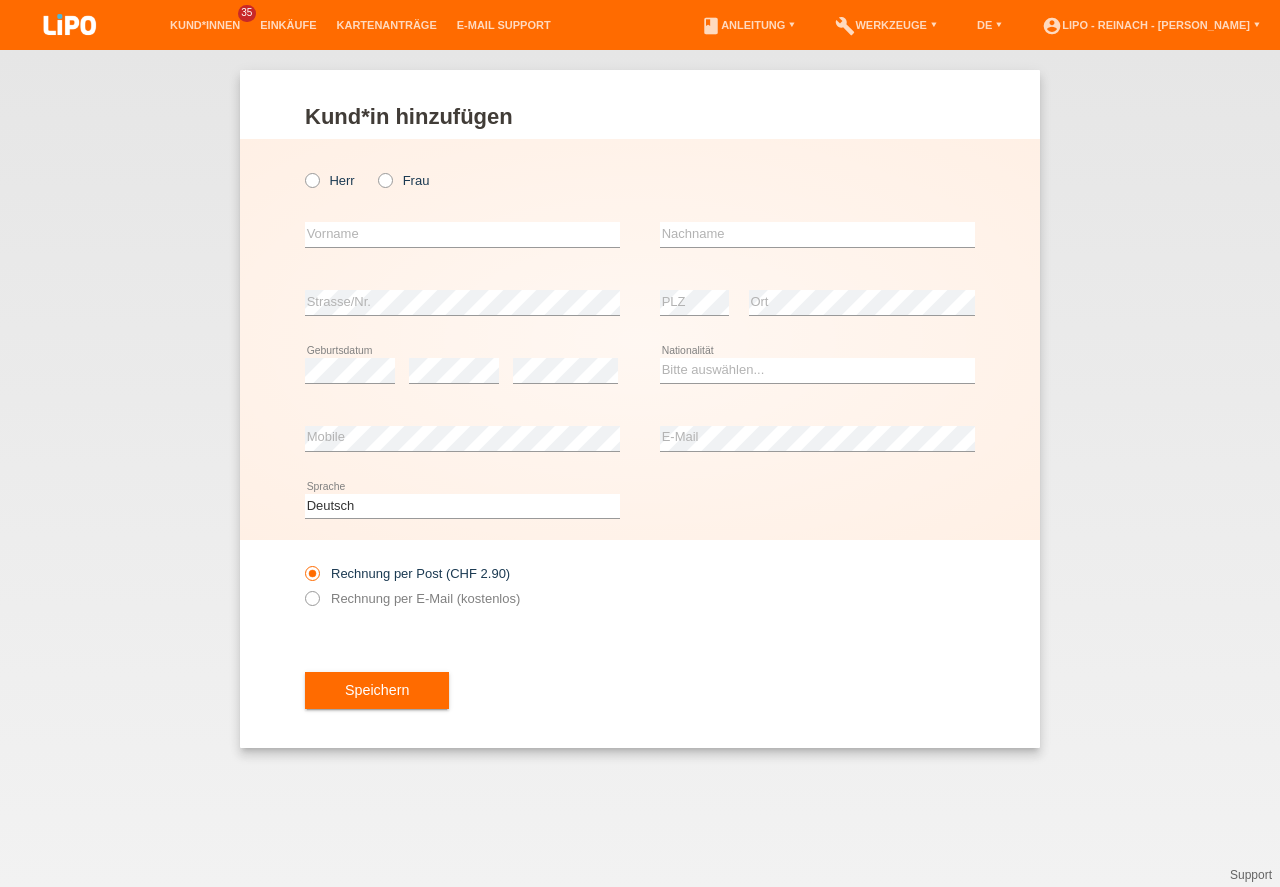 click at bounding box center (302, 170) 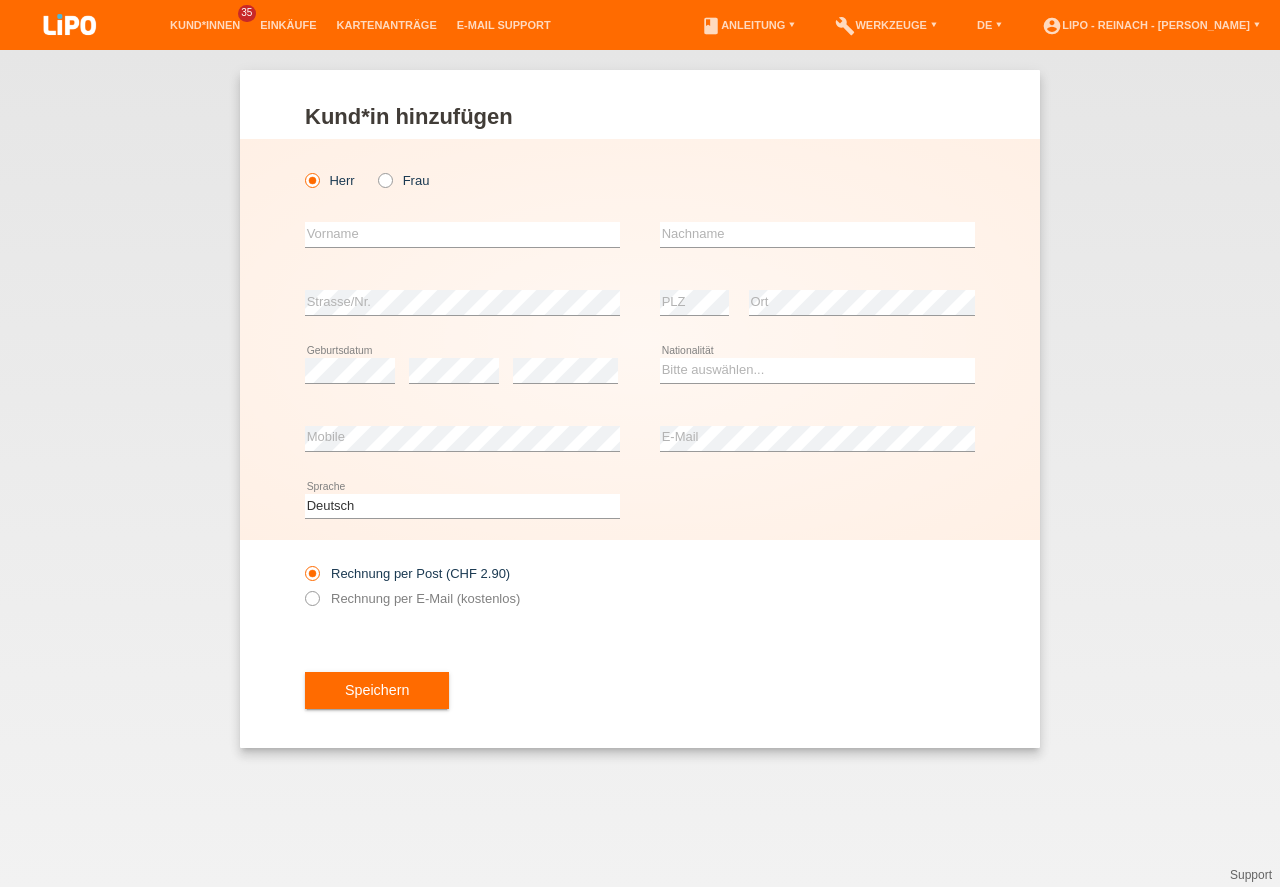 scroll, scrollTop: 0, scrollLeft: 0, axis: both 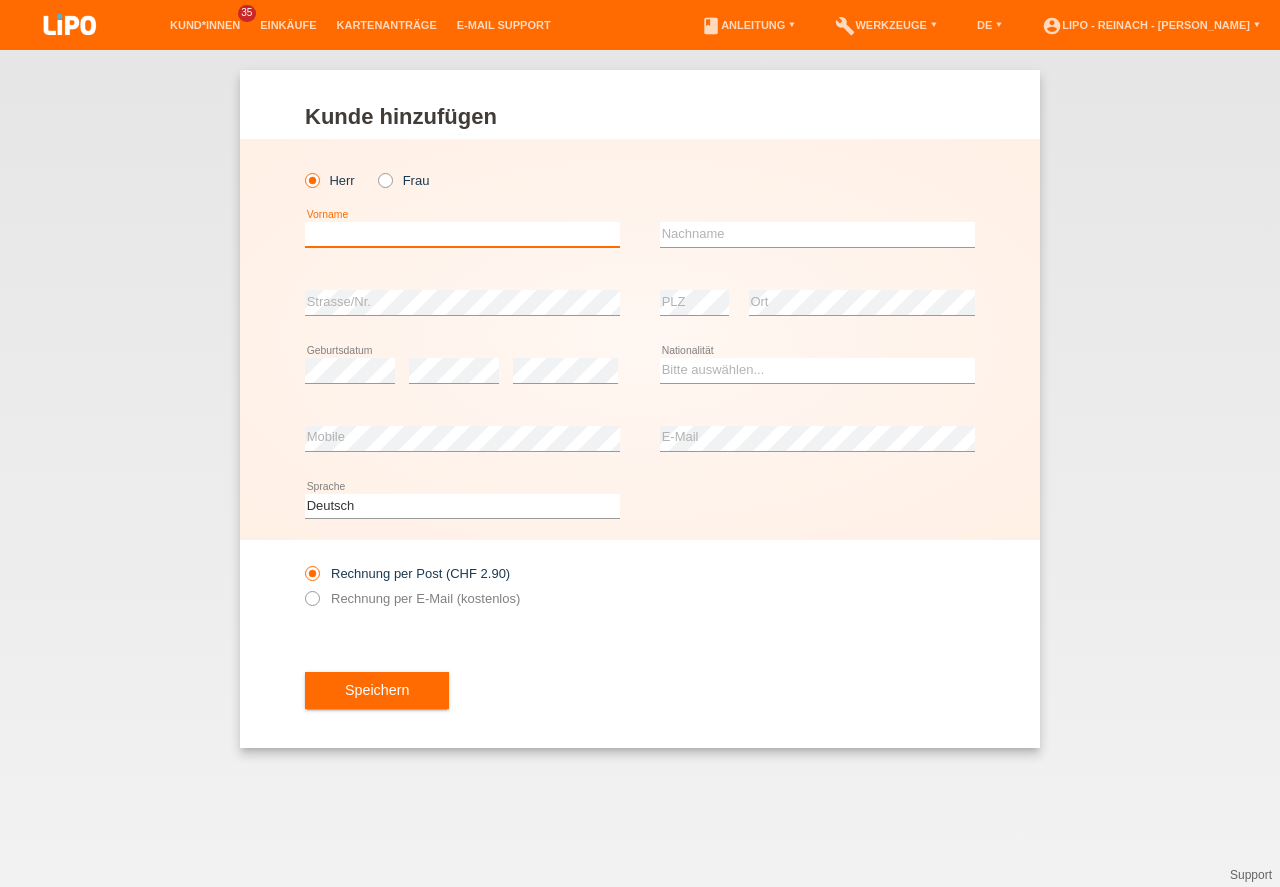 click at bounding box center [462, 234] 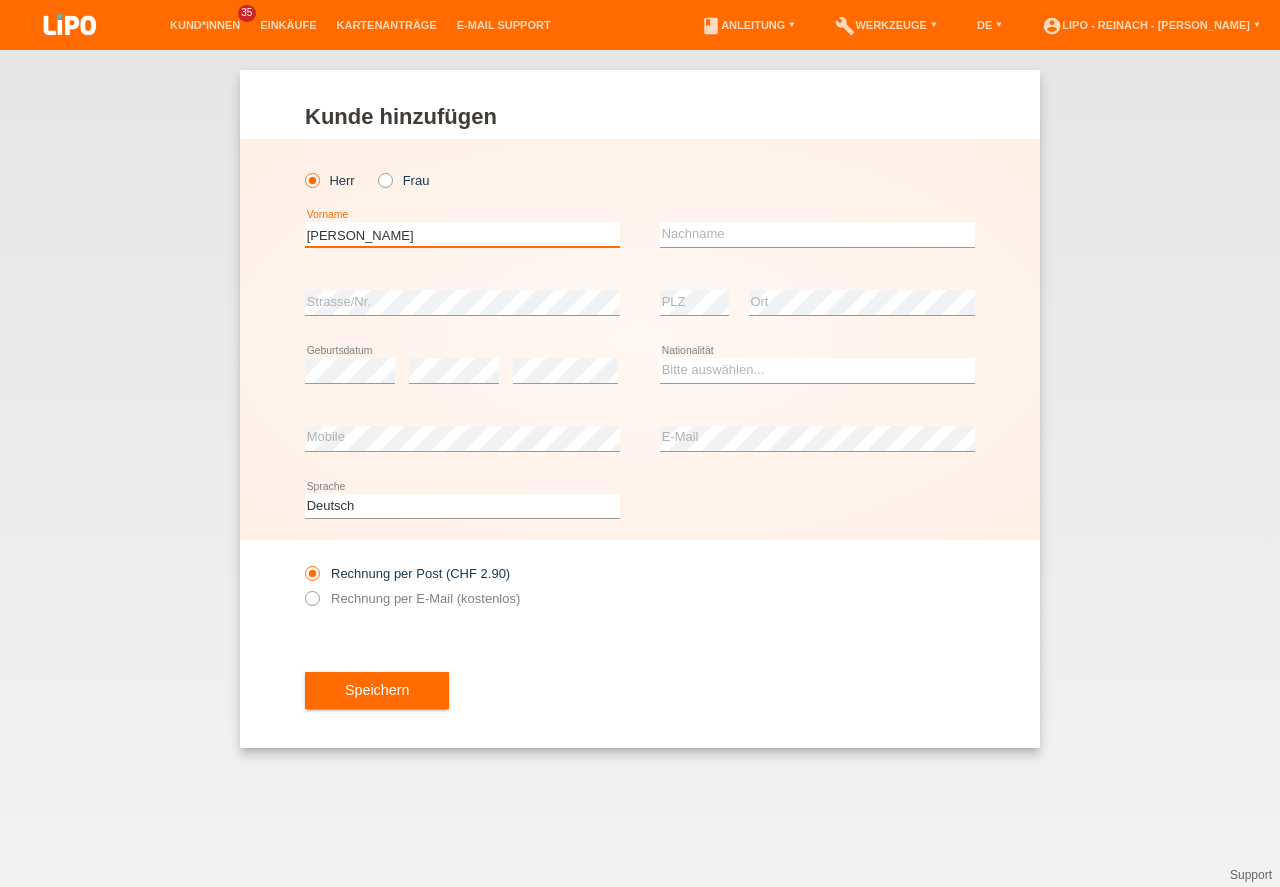 type on "[PERSON_NAME]" 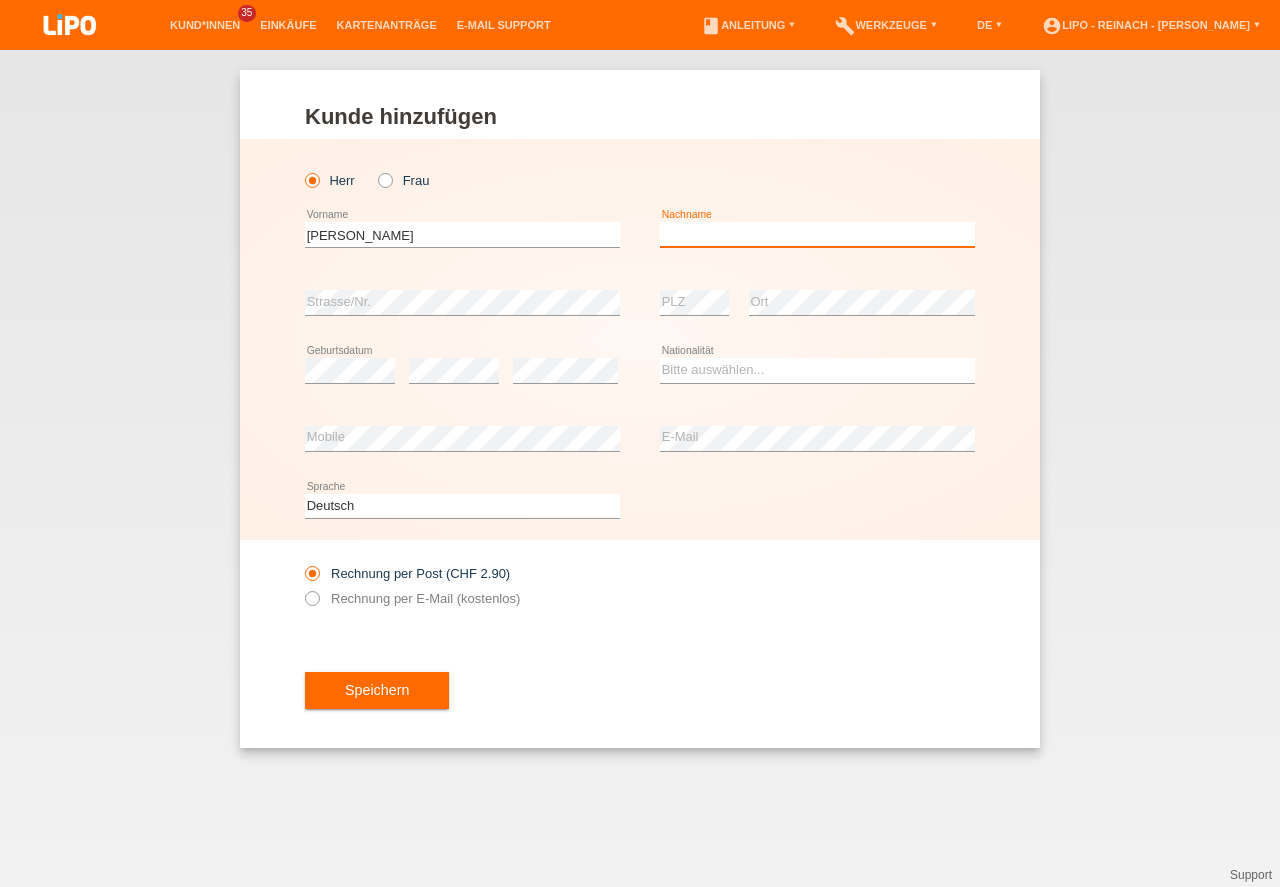 click at bounding box center [817, 234] 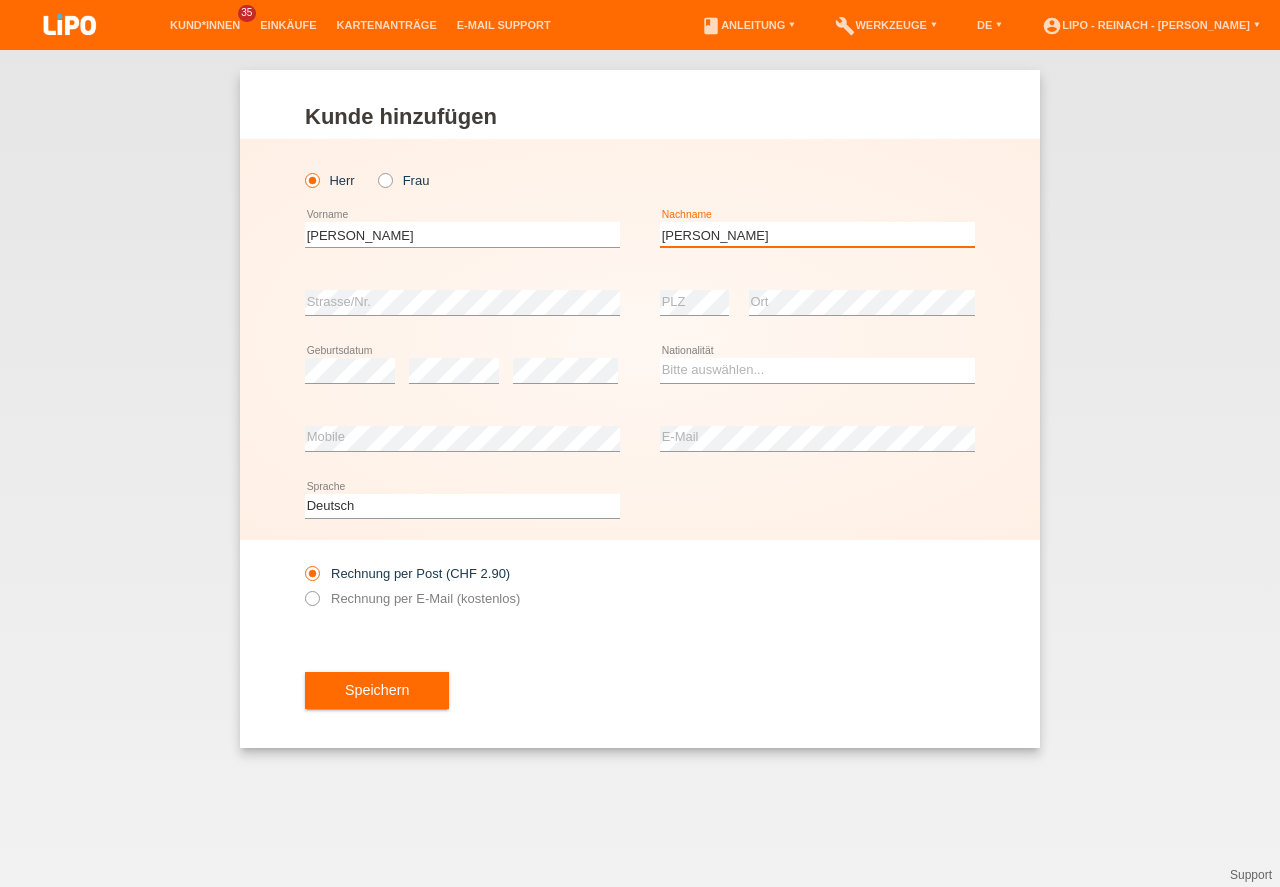 type on "[PERSON_NAME]" 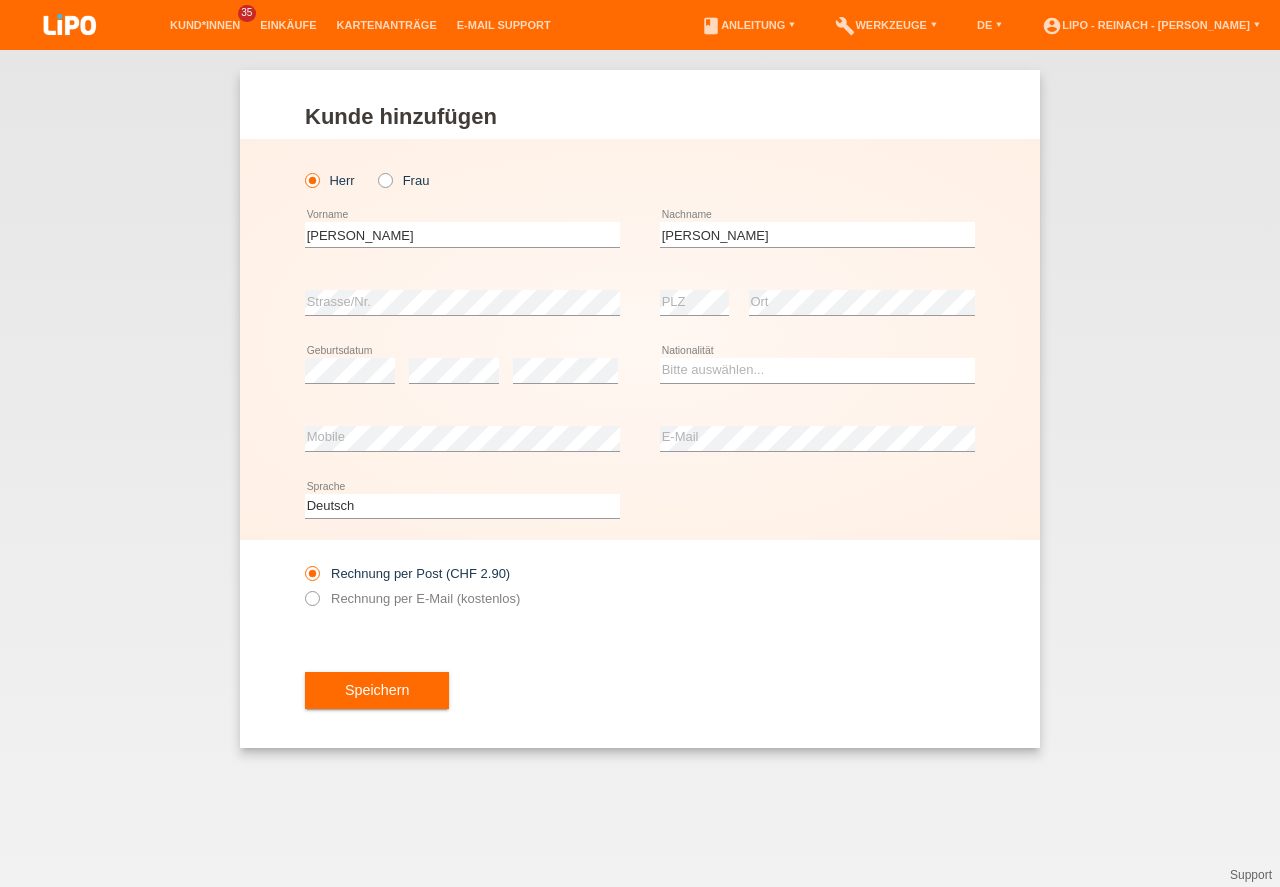 click on "error
Strasse/Nr." at bounding box center [462, 303] 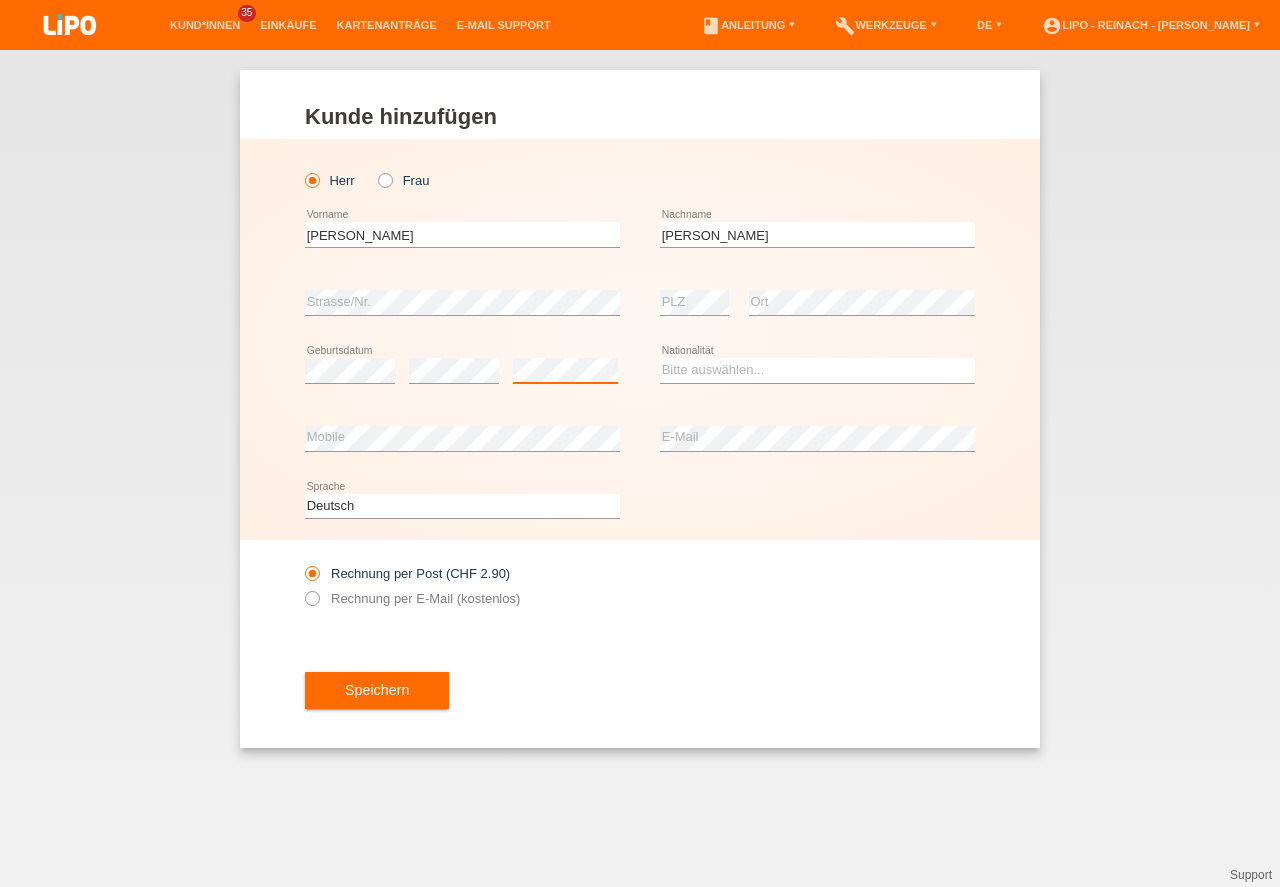 scroll, scrollTop: 0, scrollLeft: 0, axis: both 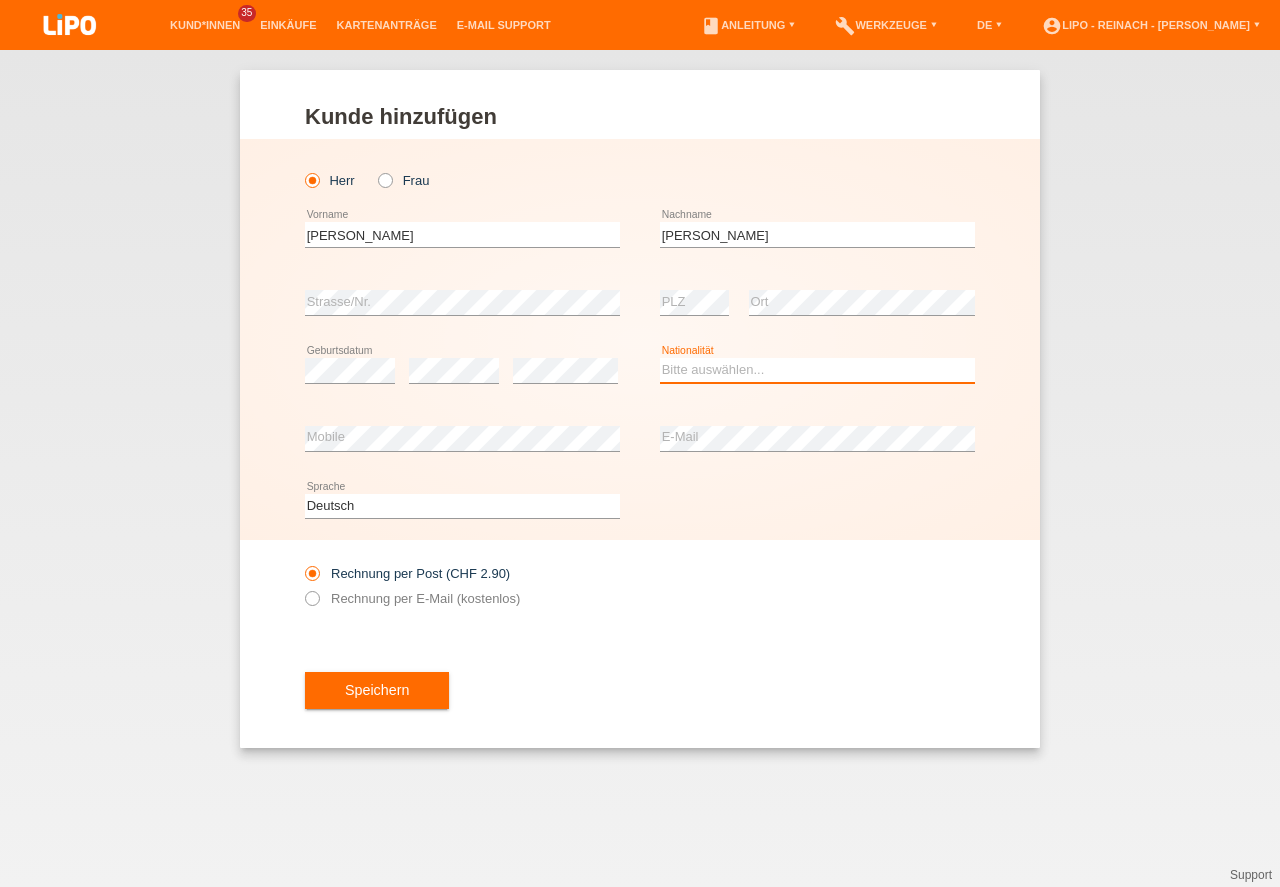 click on "Bitte auswählen...
Schweiz
Deutschland
Liechtenstein
Österreich
------------
Afghanistan
Ägypten
Åland
Albanien
Algerien" at bounding box center [817, 370] 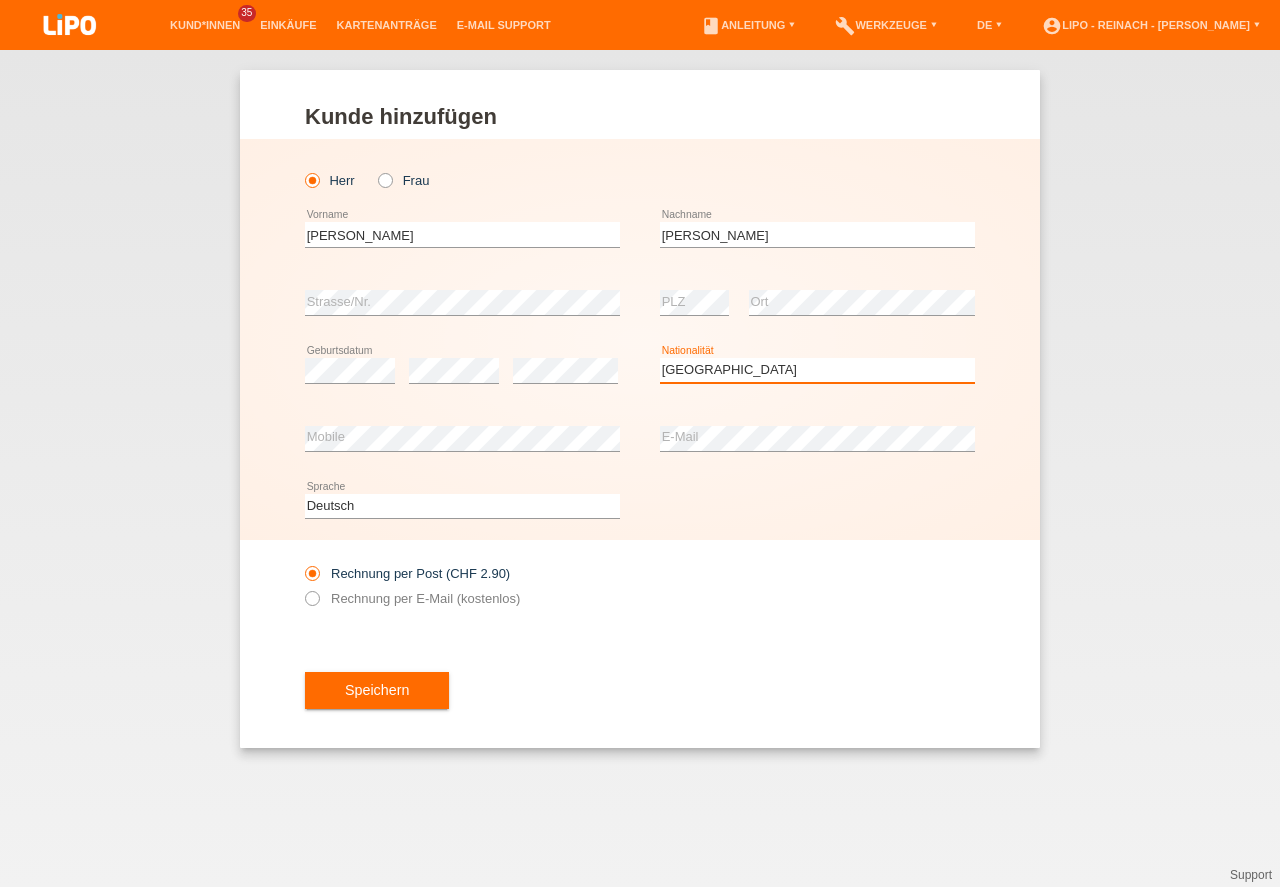 click on "Schweiz" at bounding box center (0, 0) 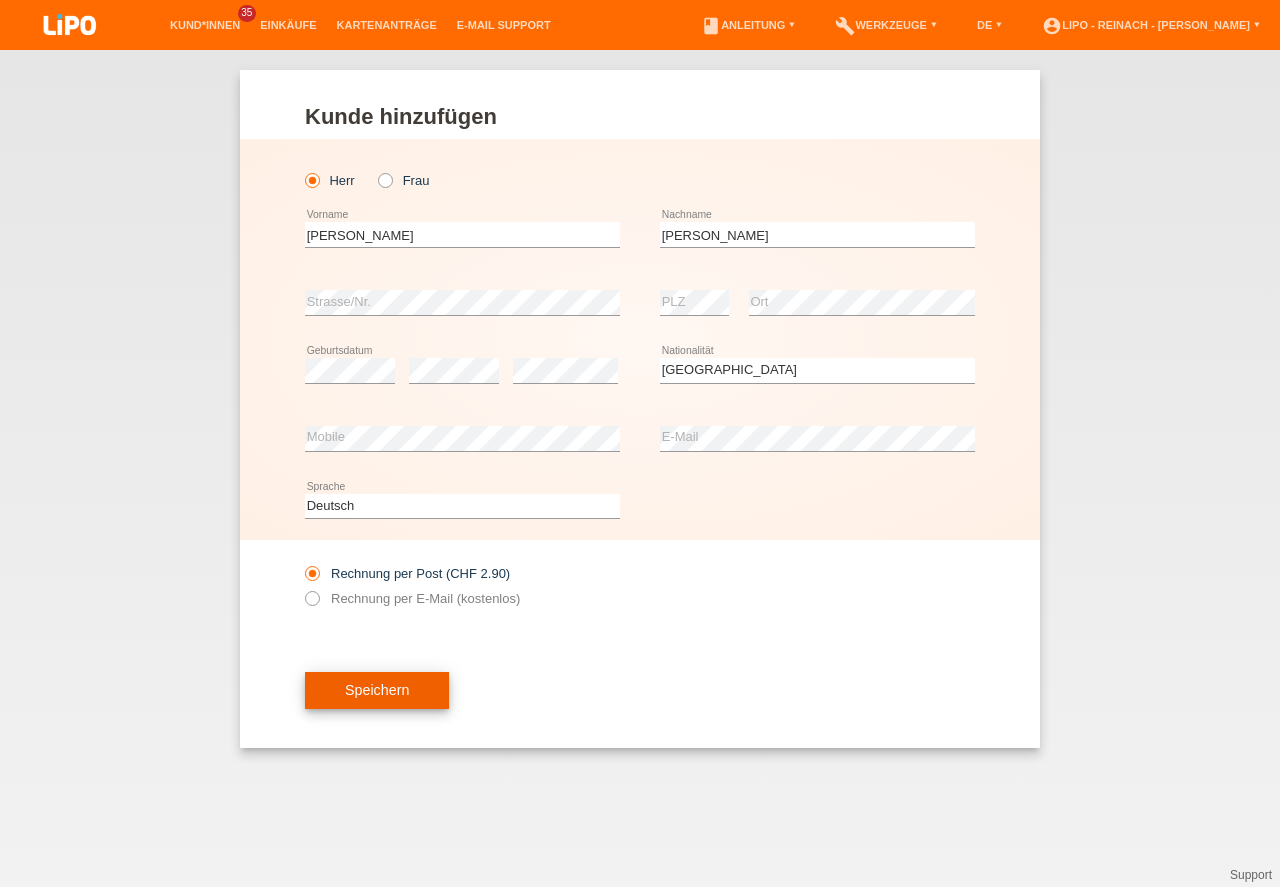 click on "Speichern" at bounding box center [377, 691] 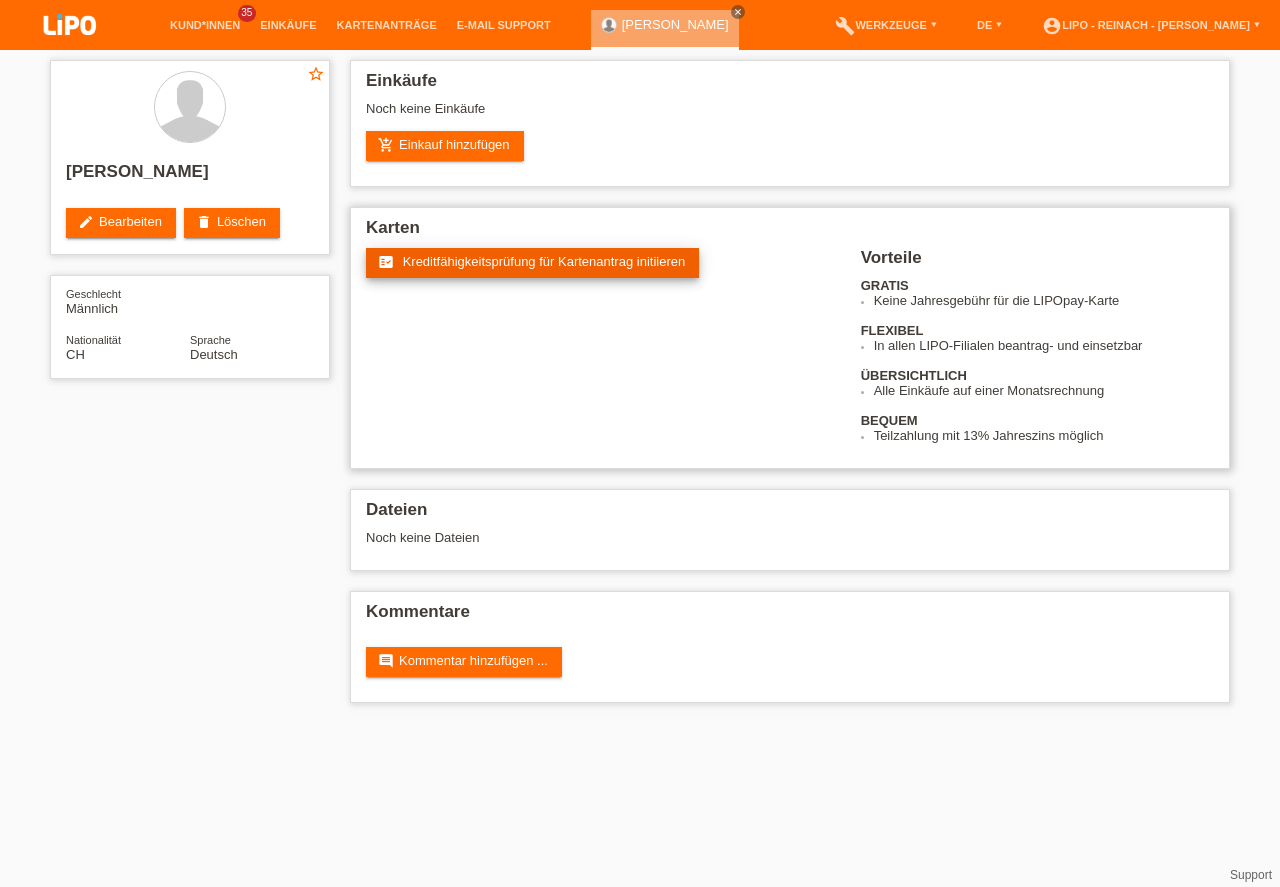 click on "Kreditfähigkeitsprüfung für Kartenantrag initiieren" at bounding box center (544, 261) 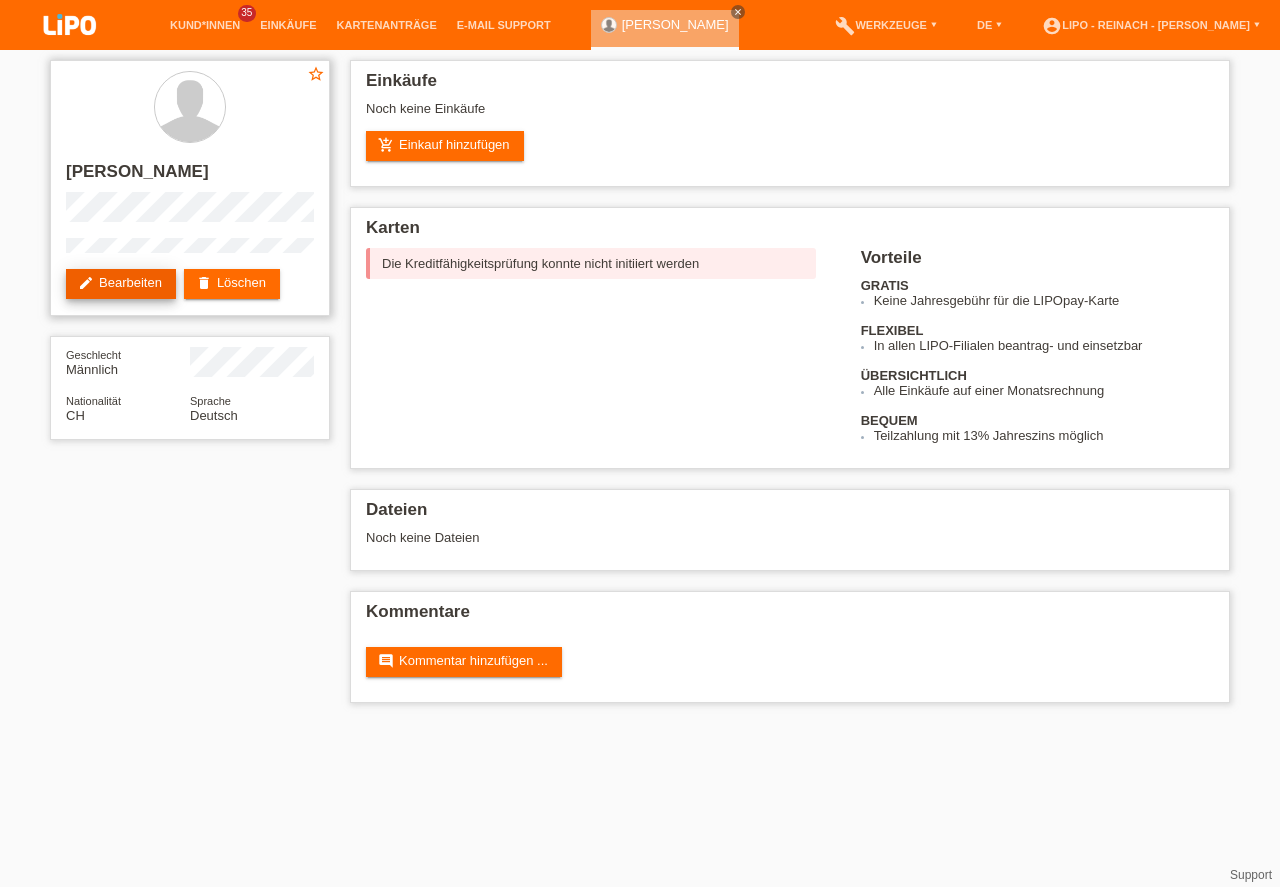 click on "edit  Bearbeiten" at bounding box center (121, 284) 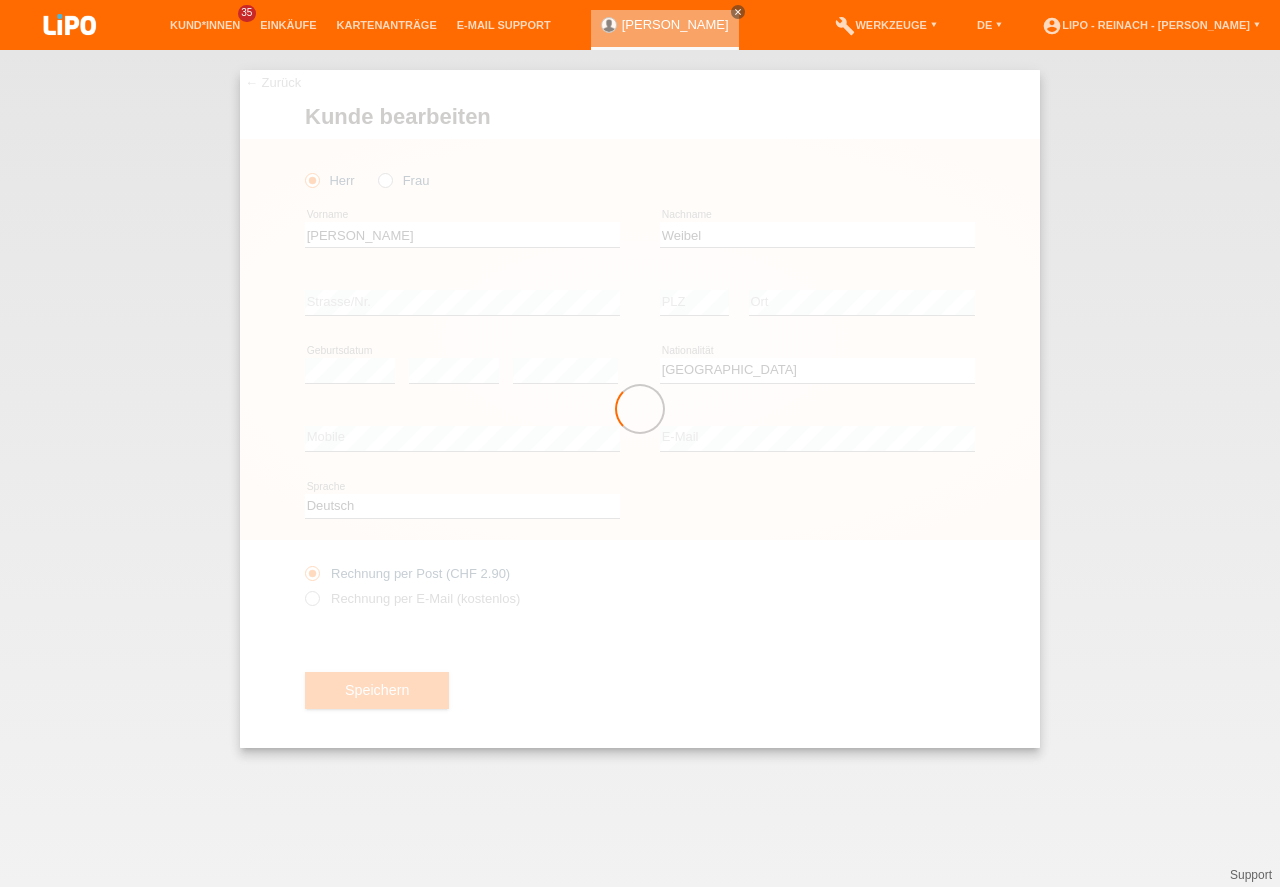 select on "CH" 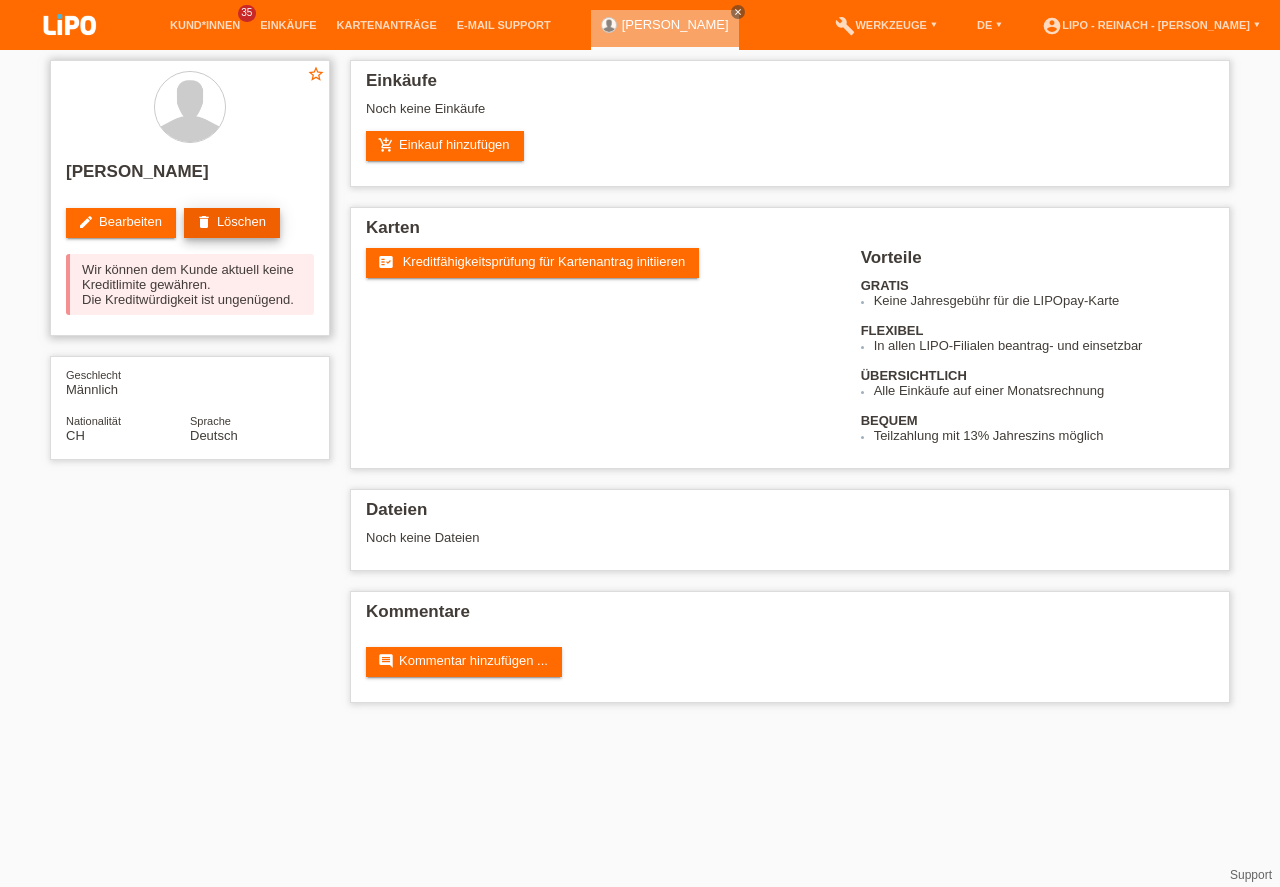click on "delete  Löschen" at bounding box center [232, 223] 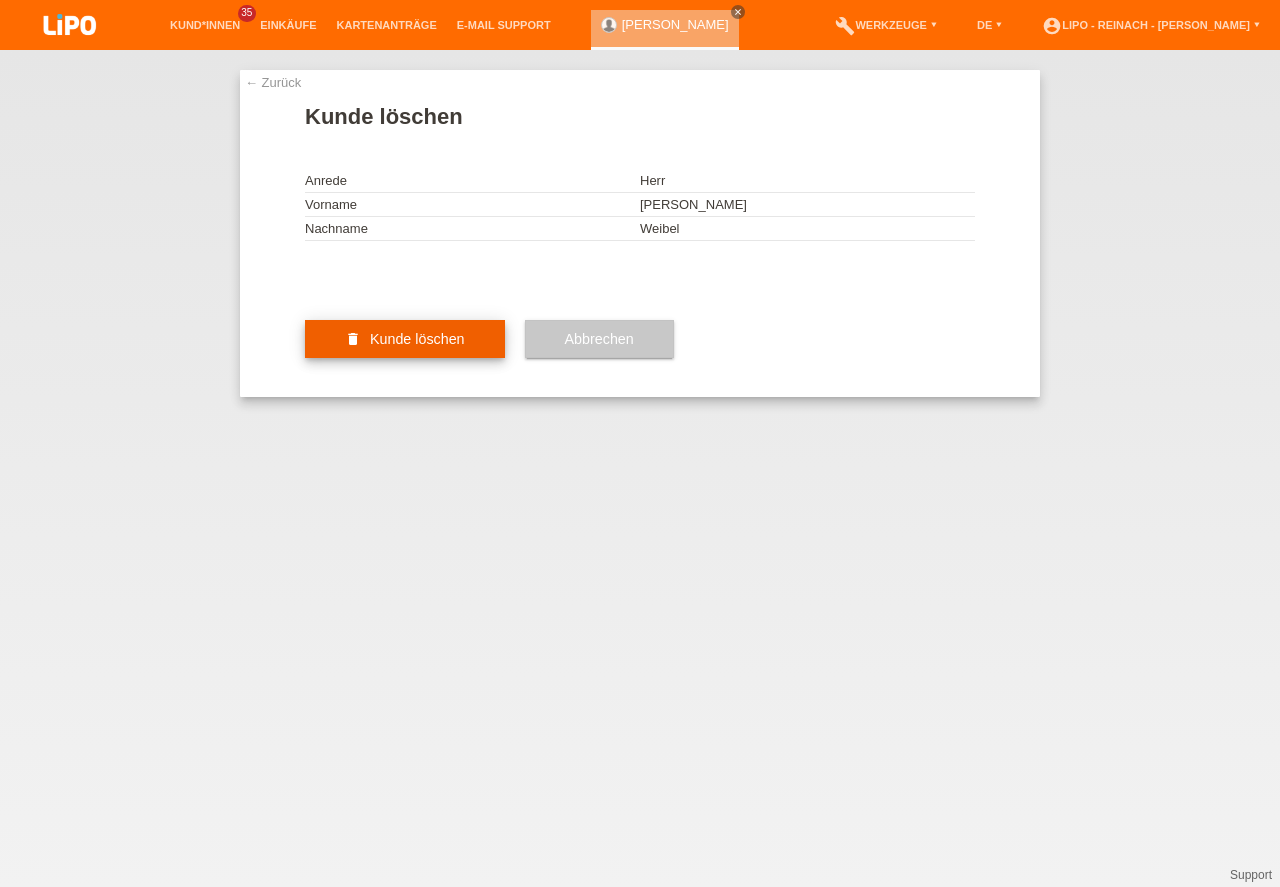 click on "delete   Kunde löschen" at bounding box center [405, 339] 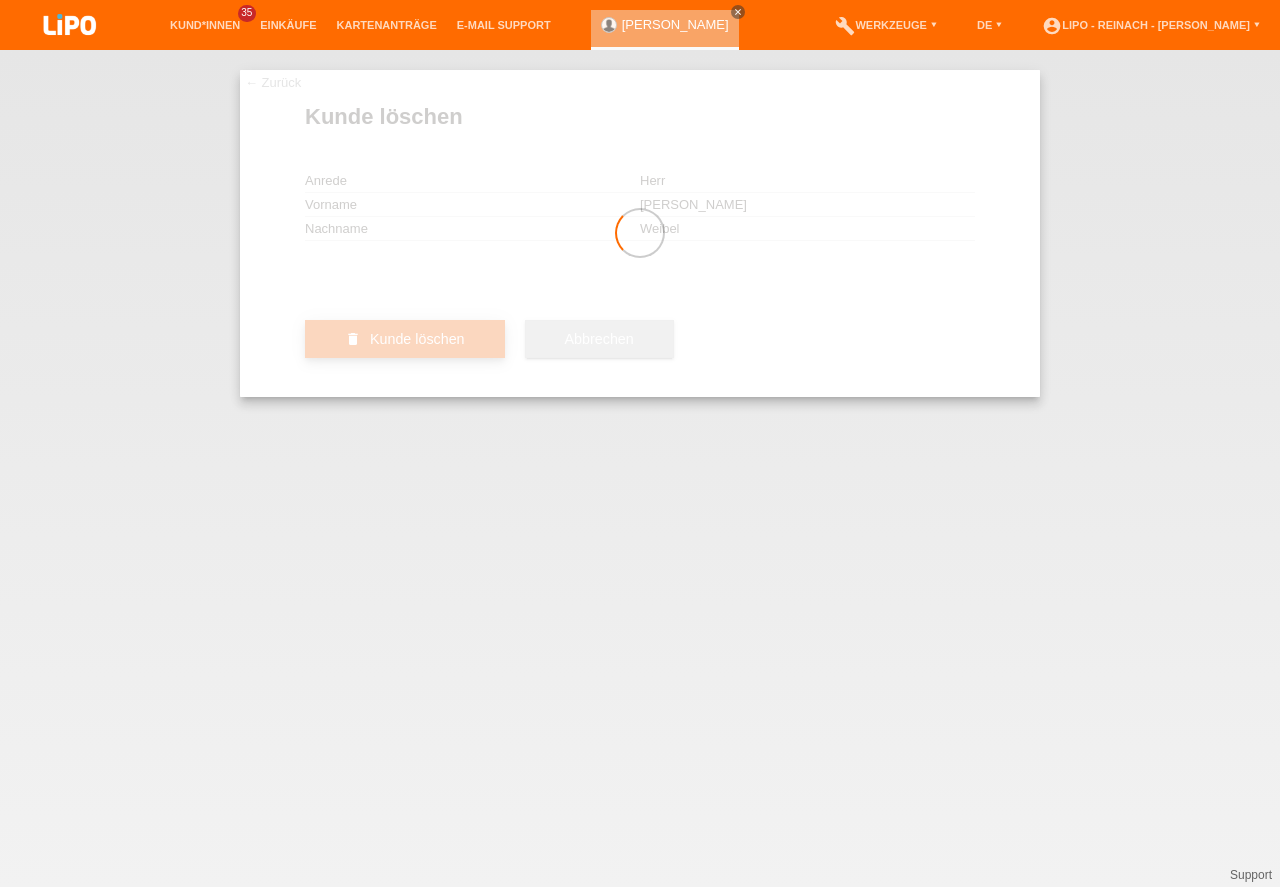scroll, scrollTop: 0, scrollLeft: 0, axis: both 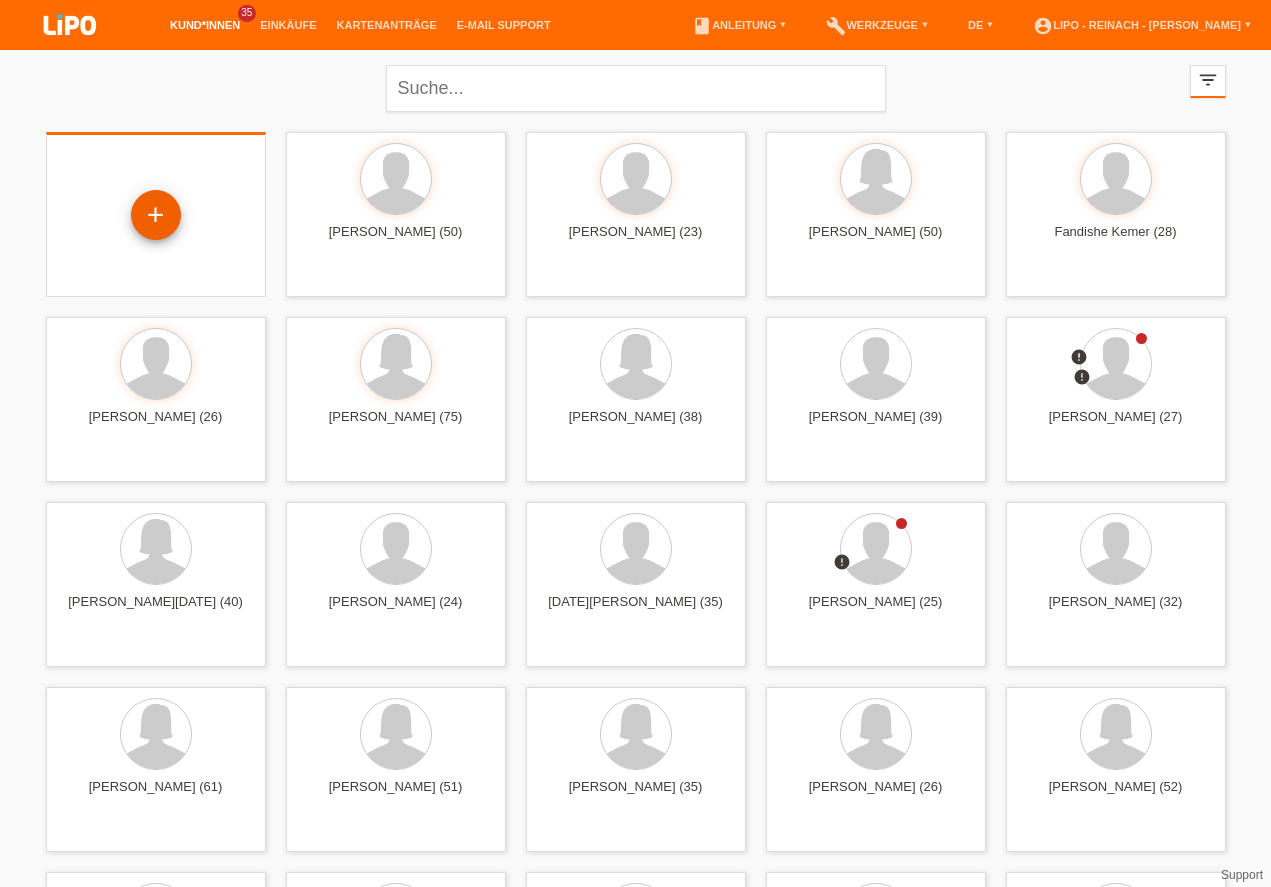 click on "+" at bounding box center [156, 215] 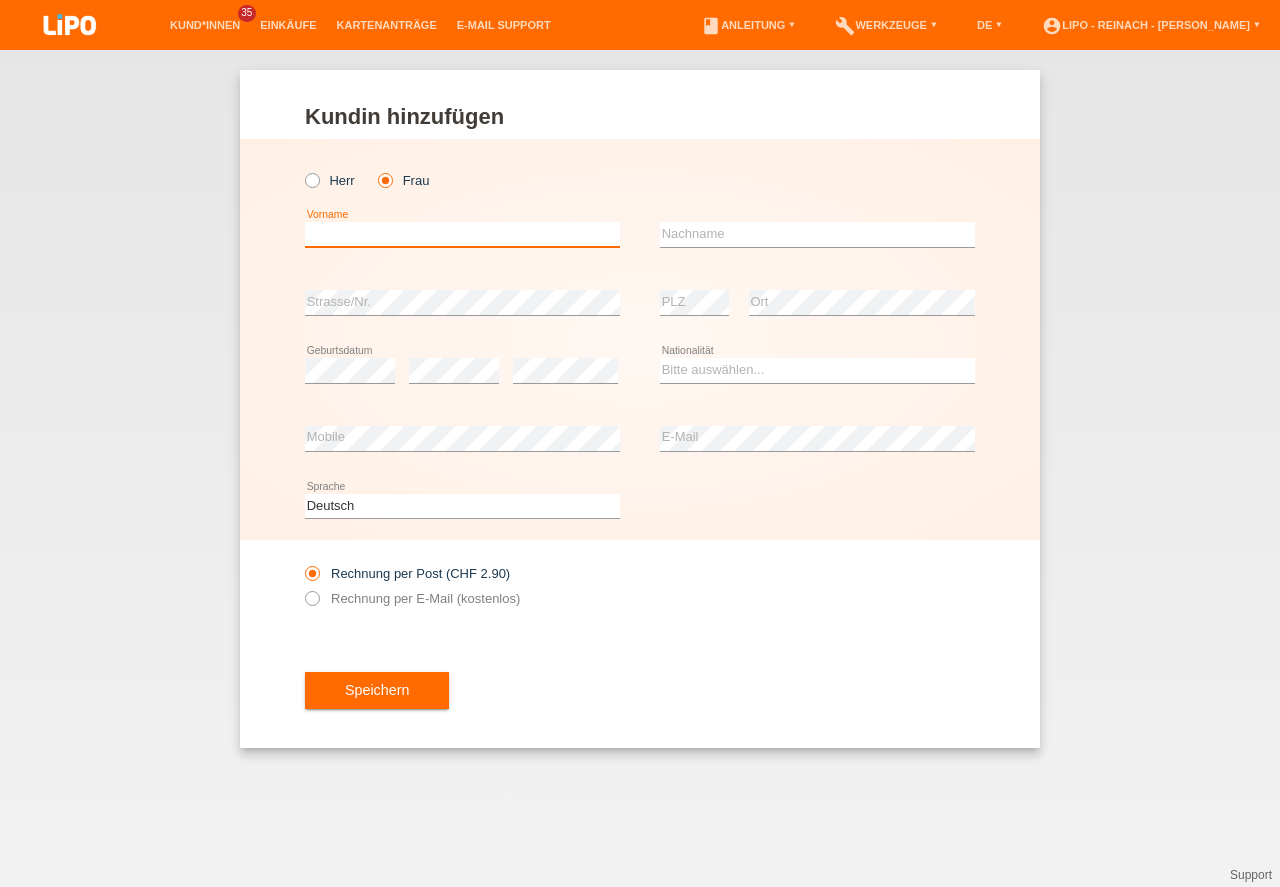 click at bounding box center (462, 234) 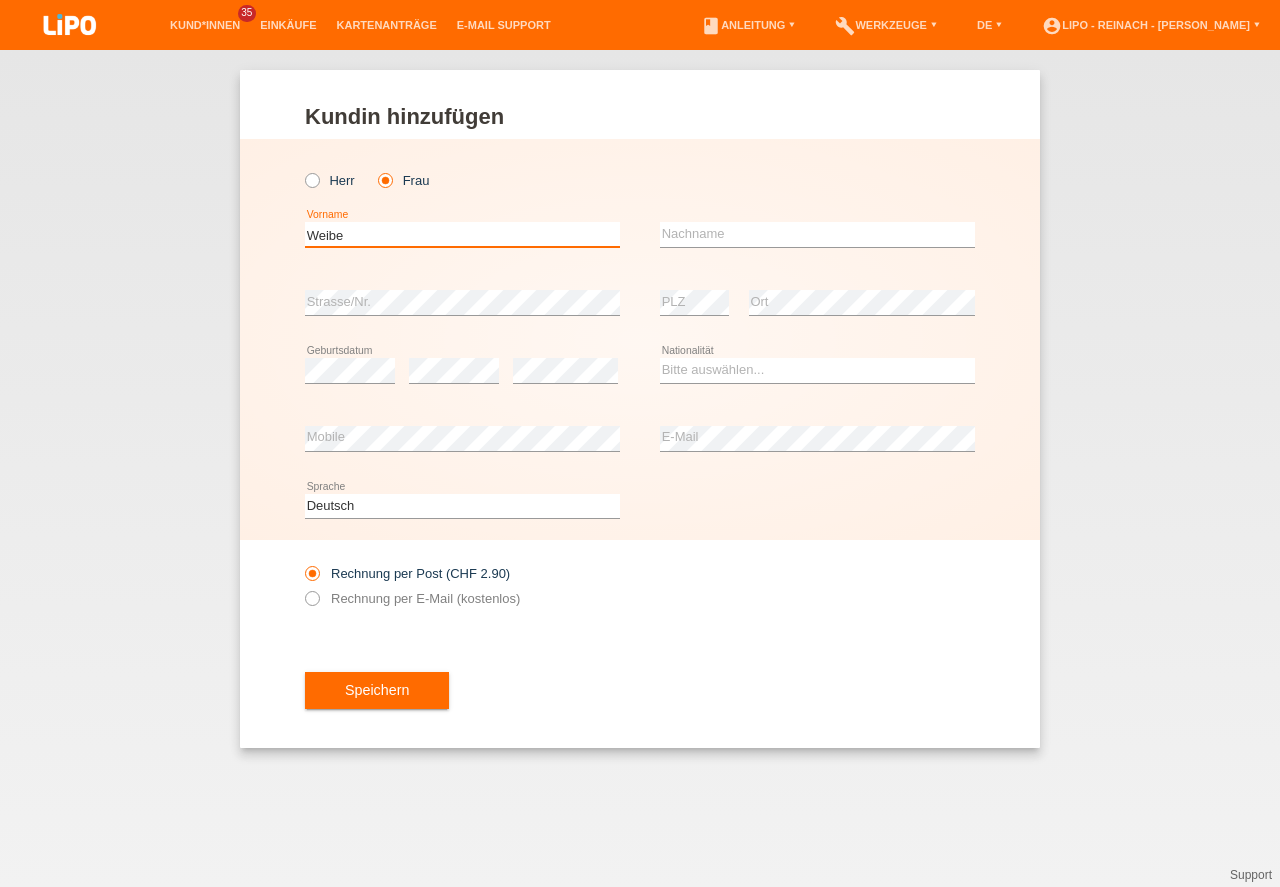 type on "Weibel" 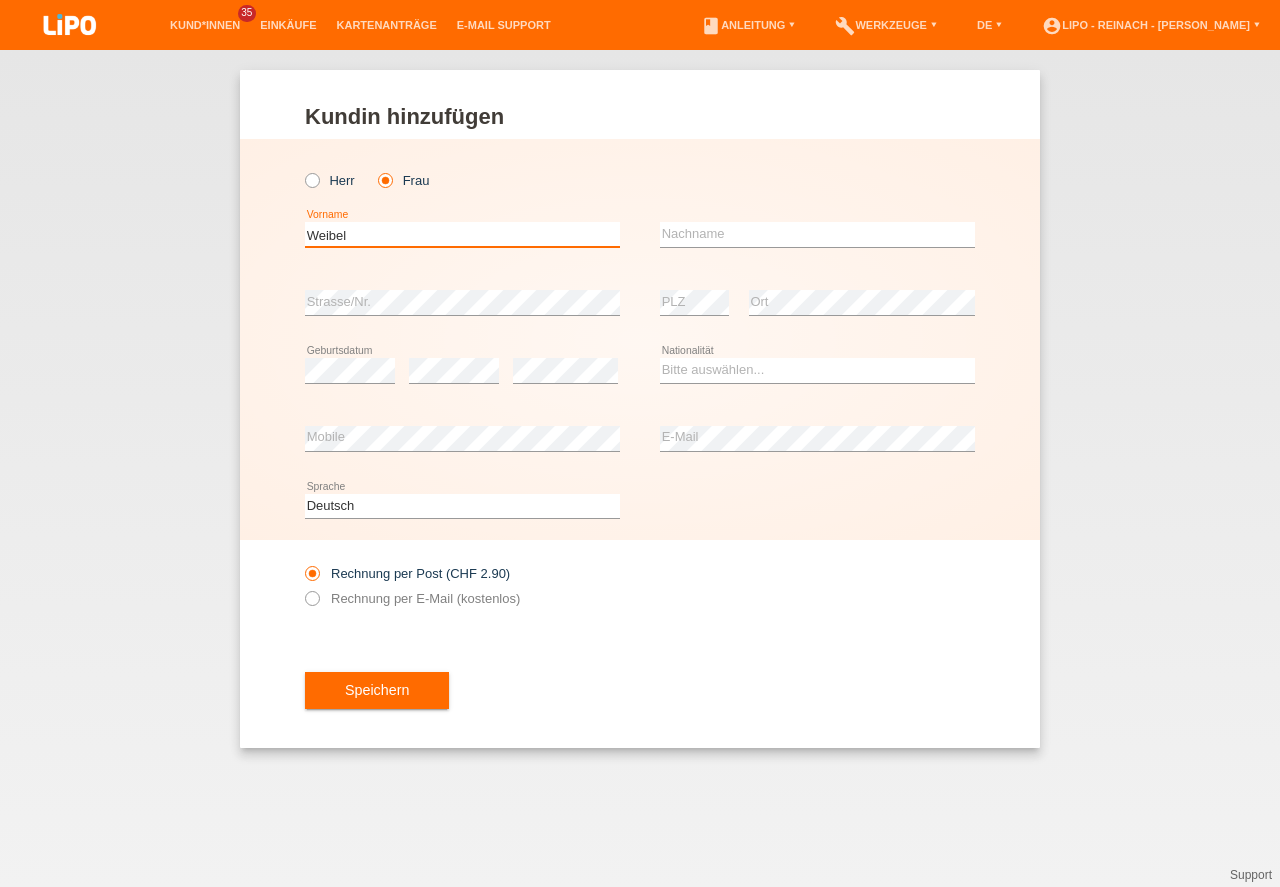 drag, startPoint x: 395, startPoint y: 232, endPoint x: 30, endPoint y: 195, distance: 366.87054 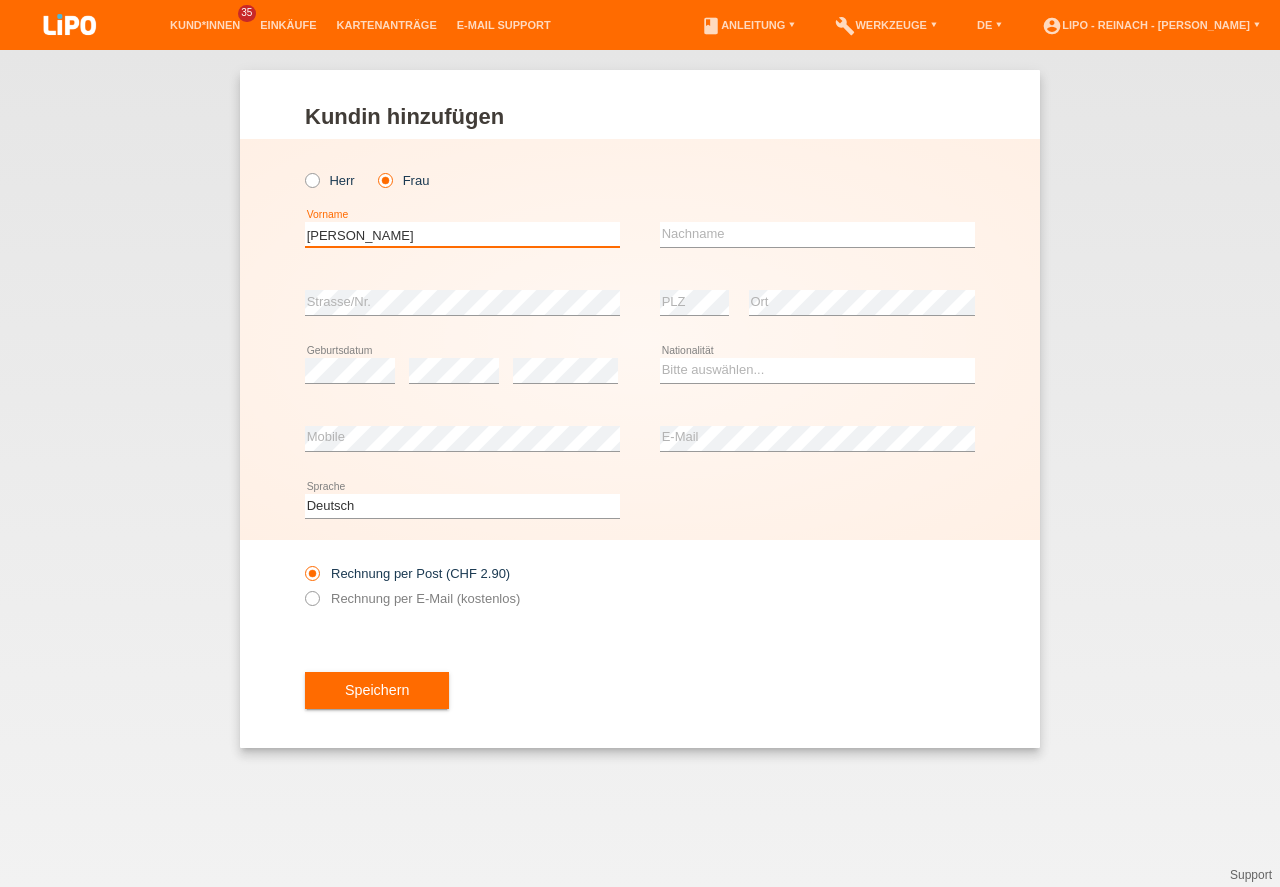 type on "[PERSON_NAME]" 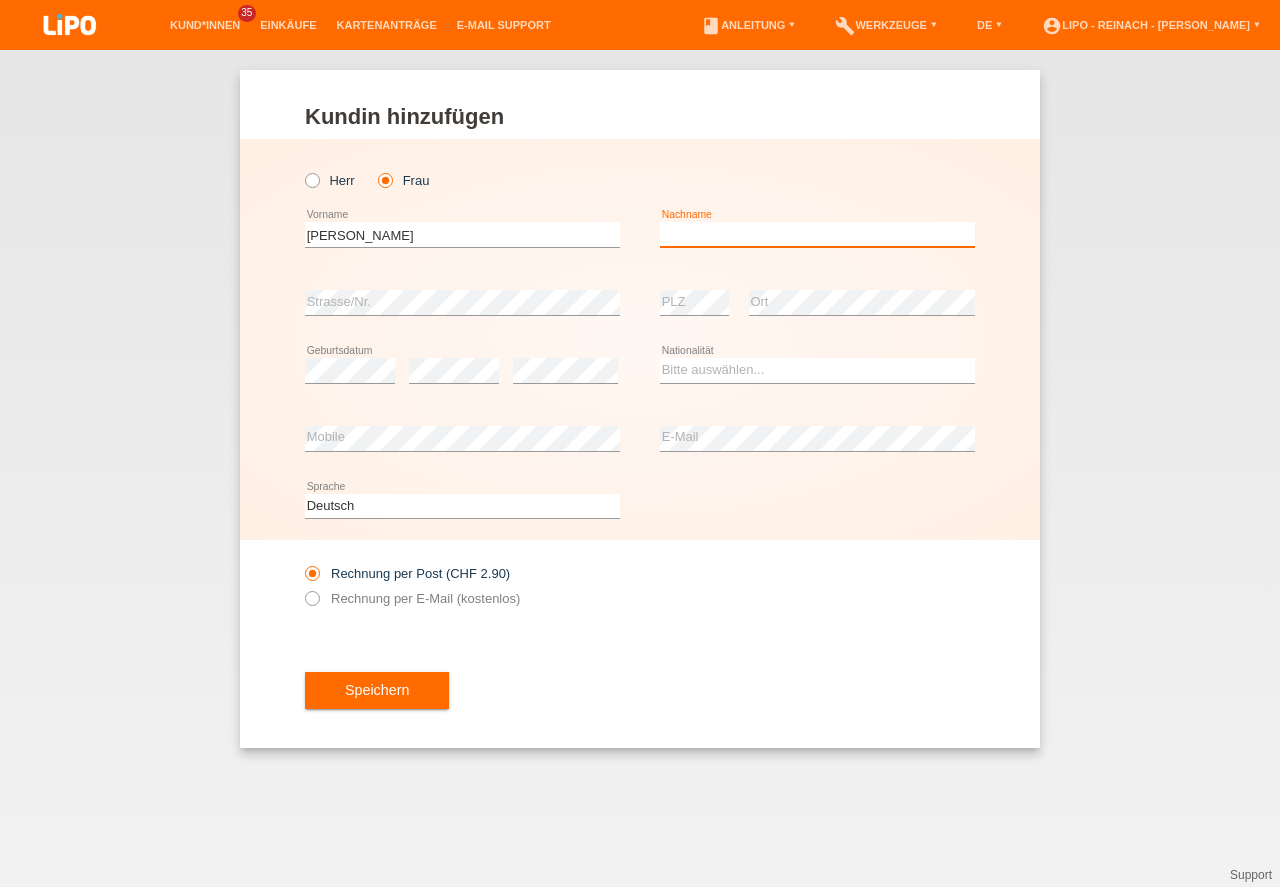 click at bounding box center (817, 234) 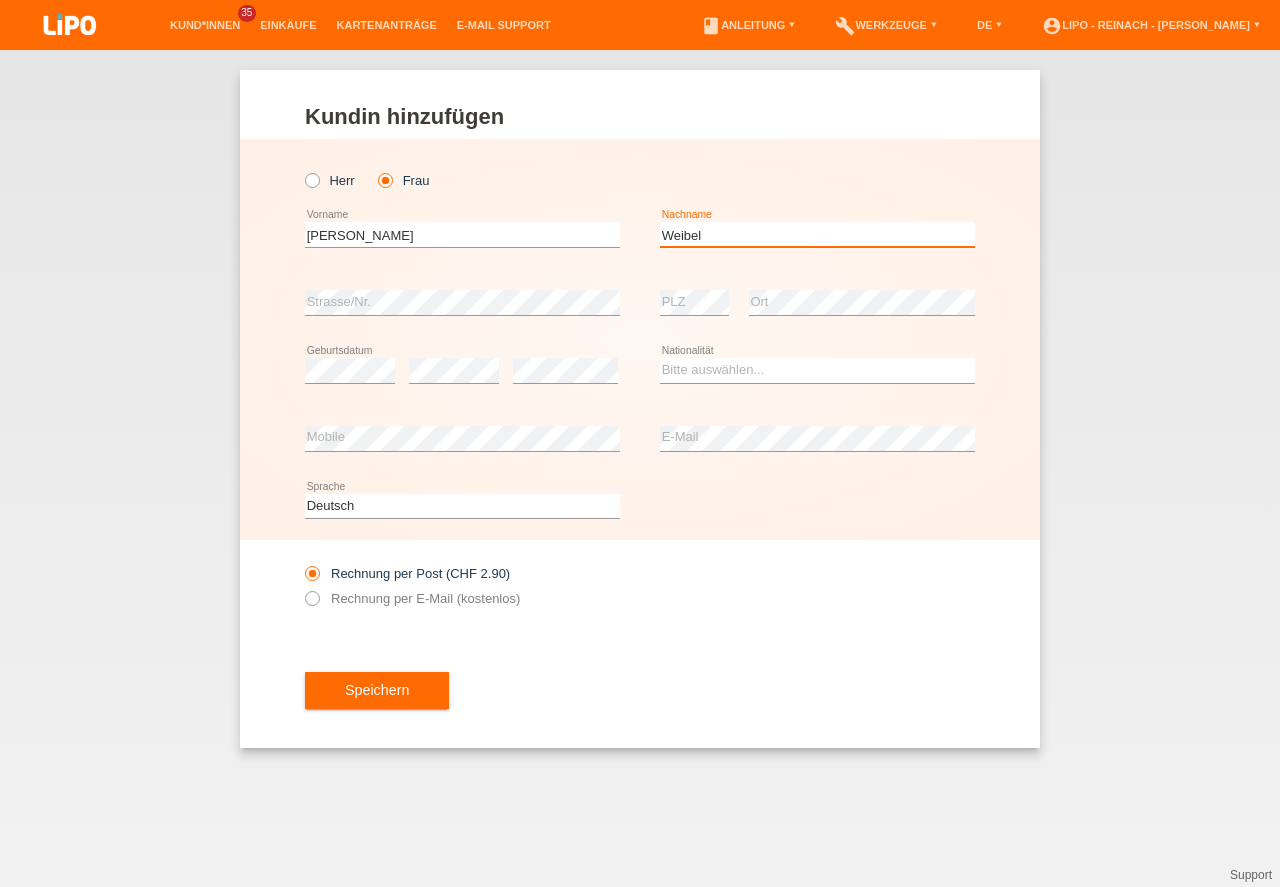 type on "Weibel" 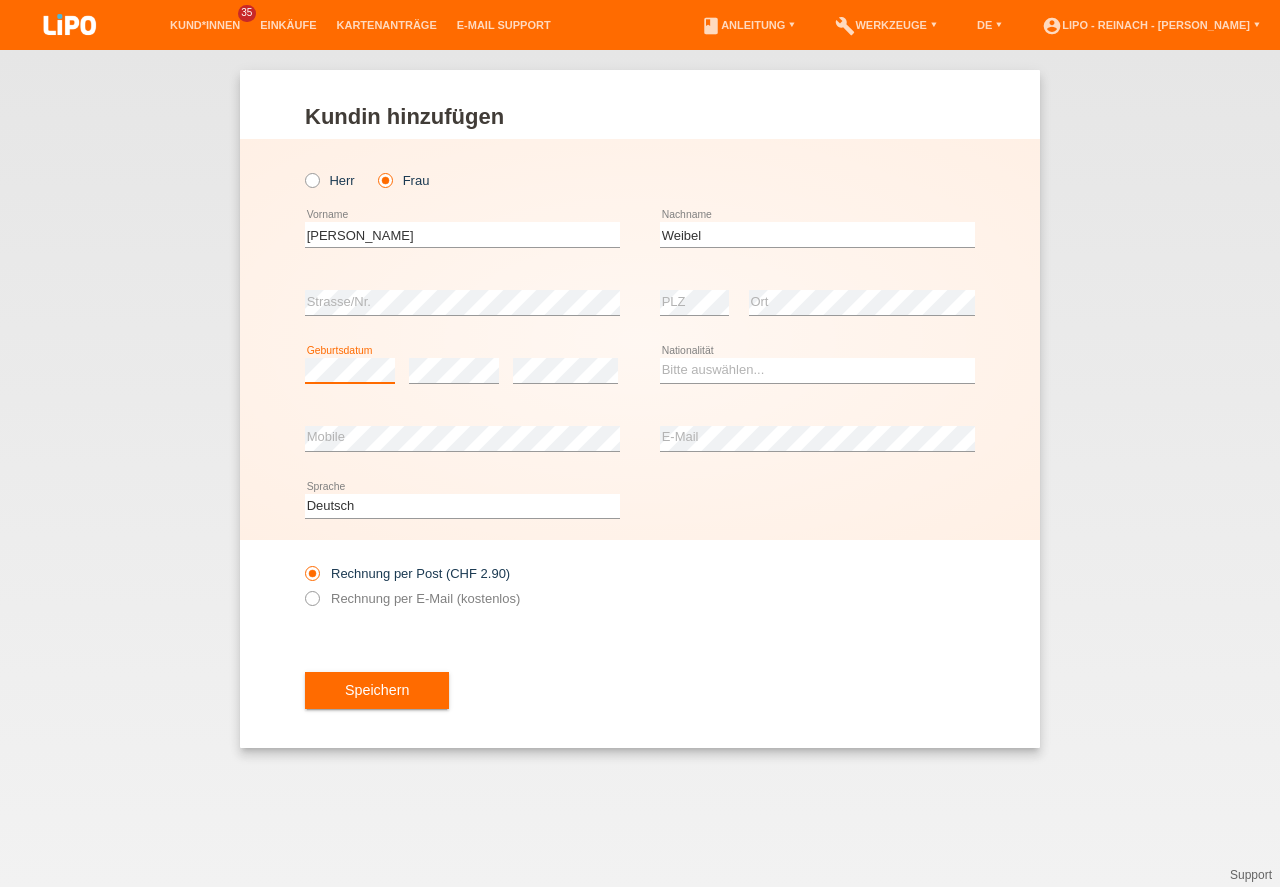 scroll, scrollTop: 0, scrollLeft: 0, axis: both 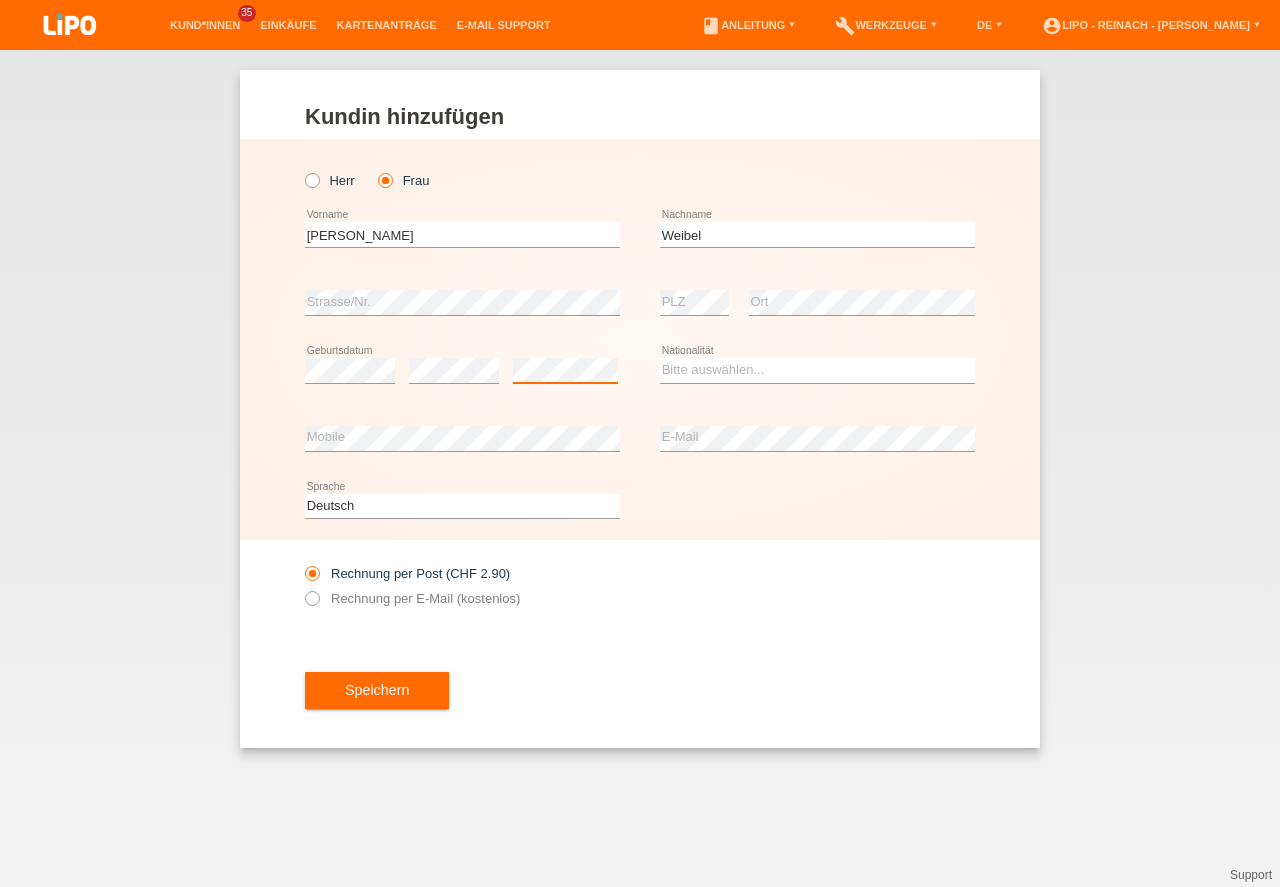 click on "Bitte auswählen...
Schweiz
Deutschland
Liechtenstein
Österreich
------------
Afghanistan
Ägypten
Åland
Albanien
Algerien" at bounding box center [817, 370] 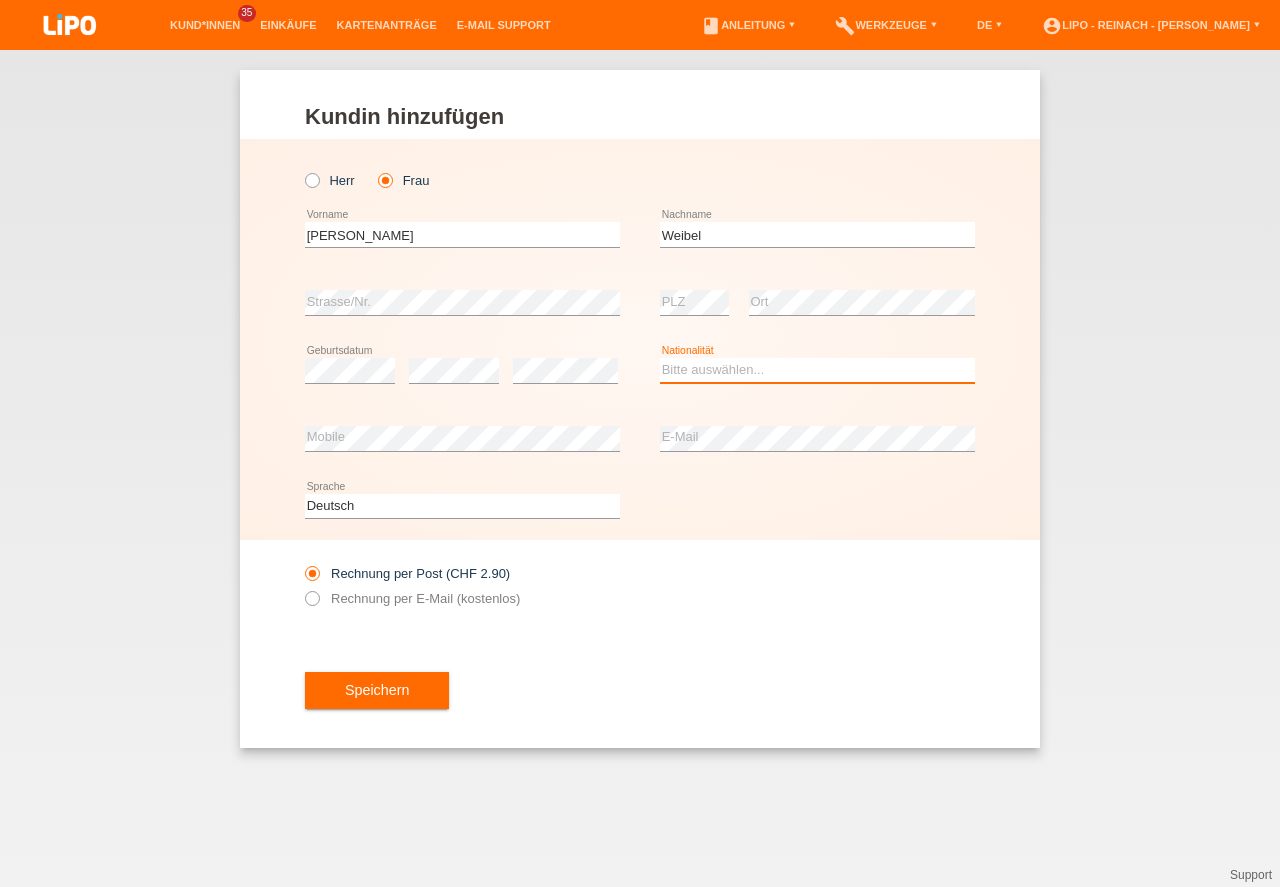 click on "Bitte auswählen...
Schweiz
Deutschland
Liechtenstein
Österreich
------------
Afghanistan
Ägypten
Åland
Albanien
Algerien" at bounding box center (817, 370) 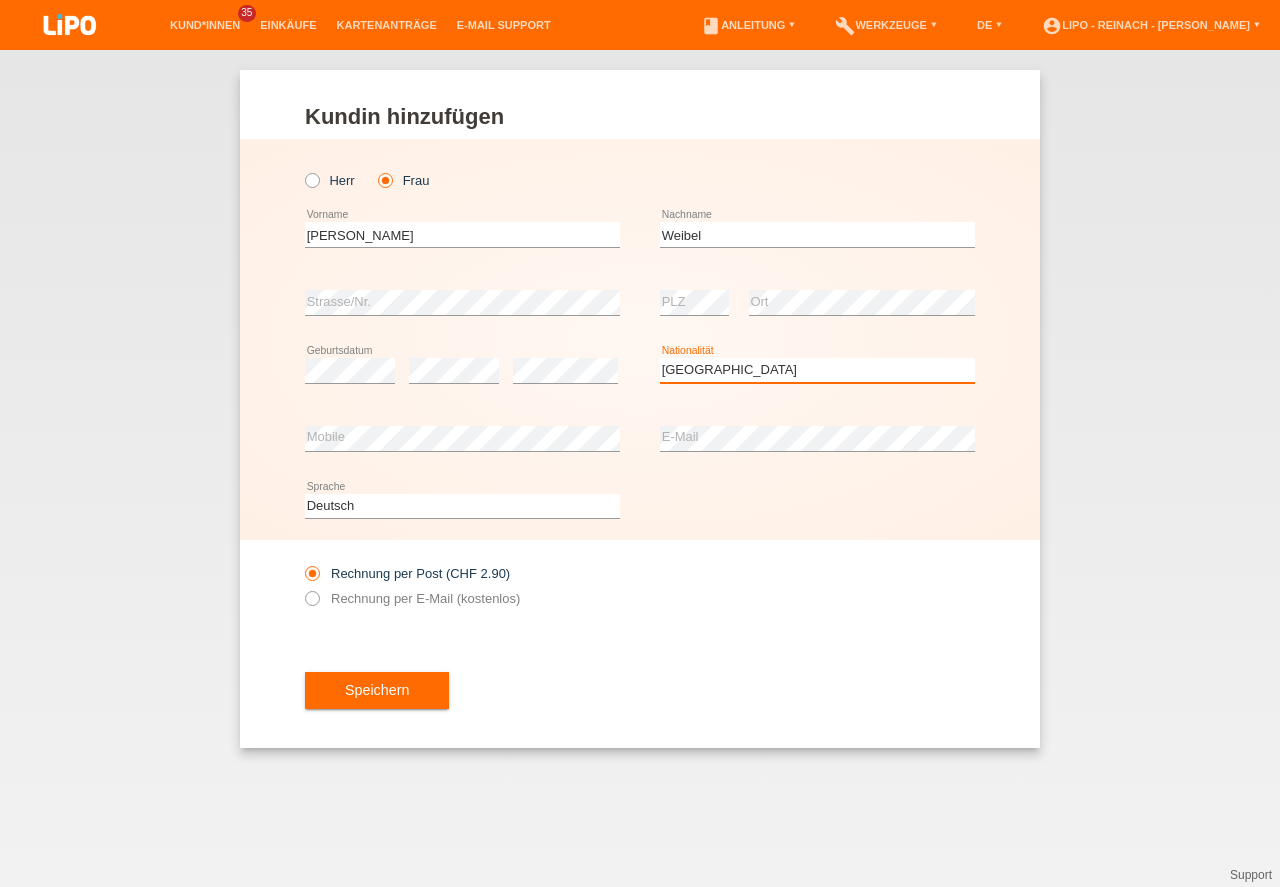 select on "DE" 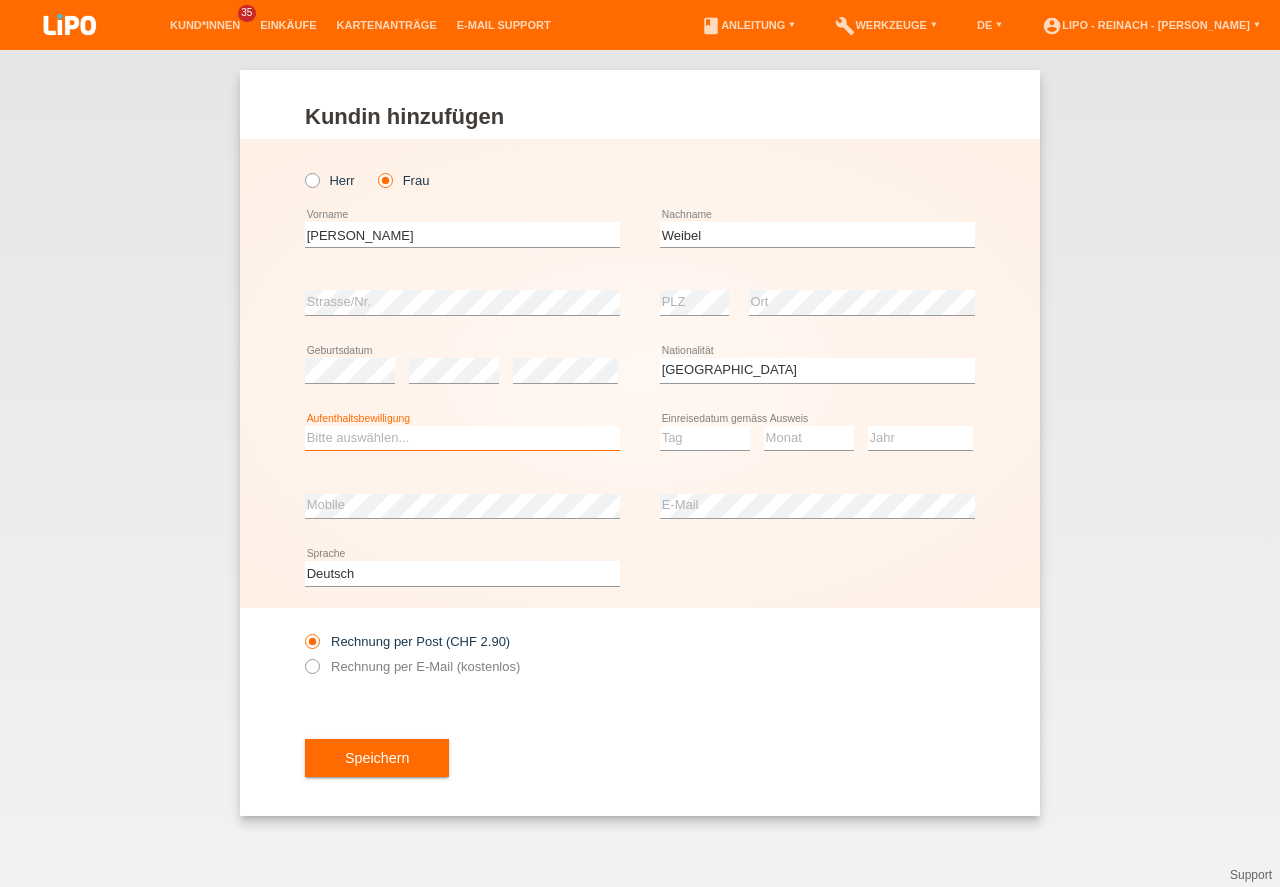 click on "Bitte auswählen...
C
B
B - Flüchtlingsstatus
Andere" at bounding box center [462, 438] 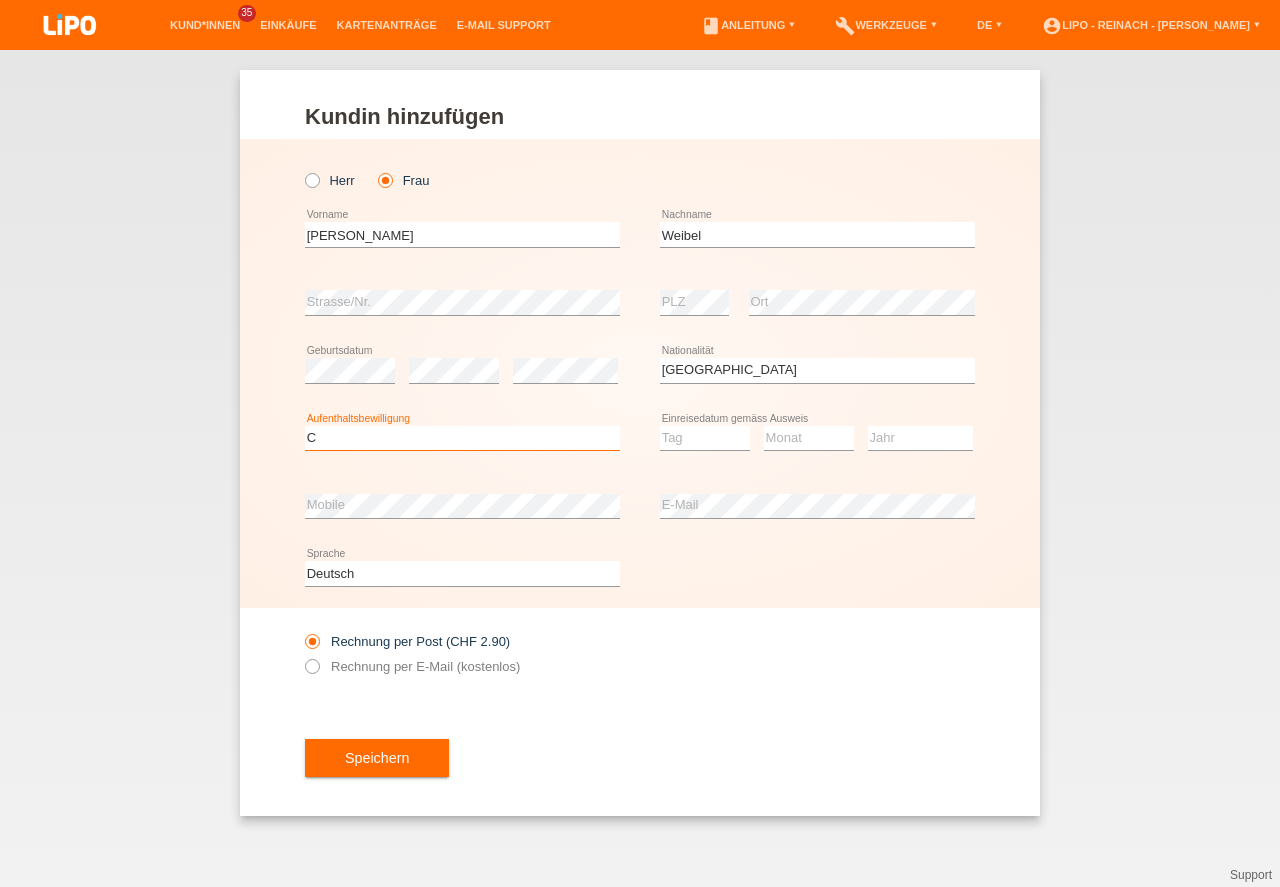 click on "C" at bounding box center [0, 0] 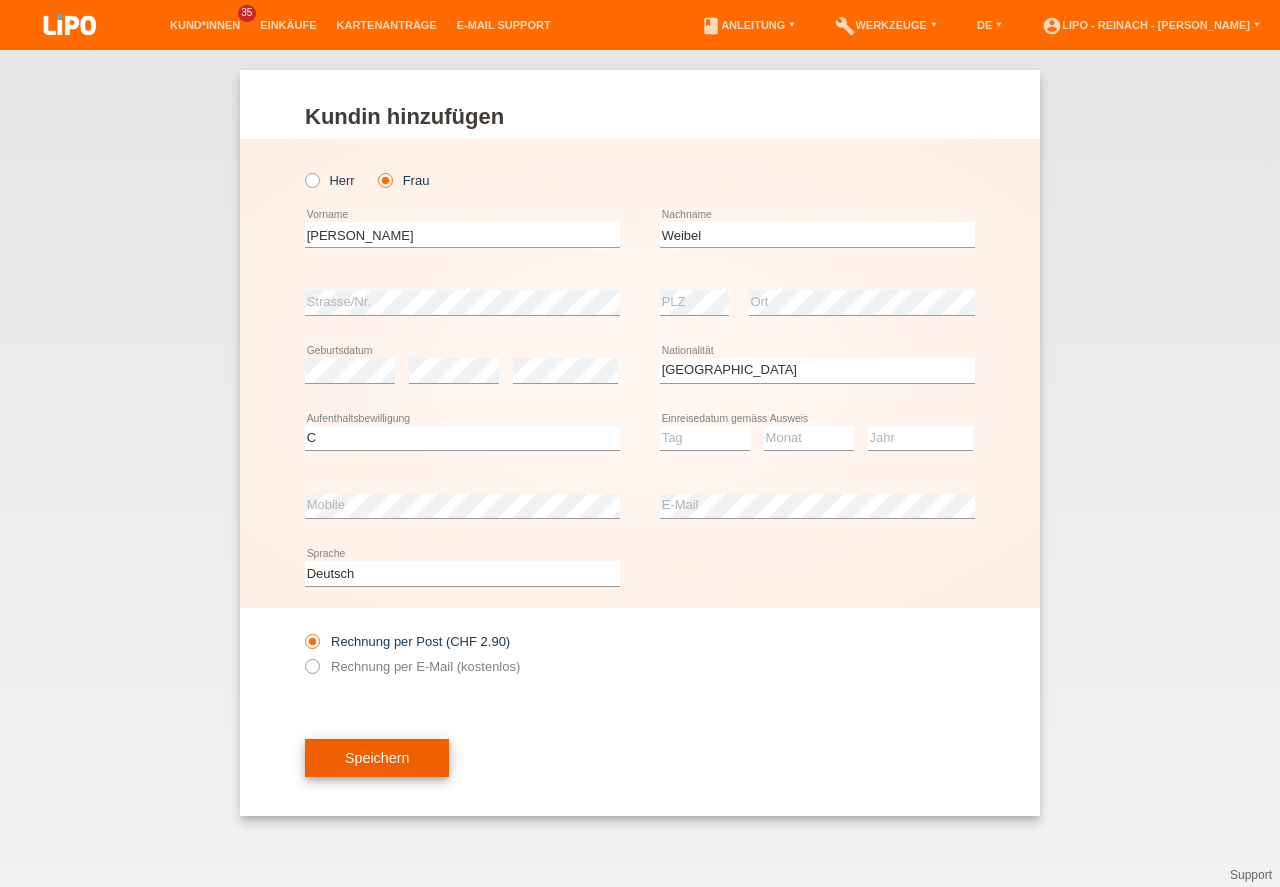 drag, startPoint x: 693, startPoint y: 704, endPoint x: 368, endPoint y: 780, distance: 333.76788 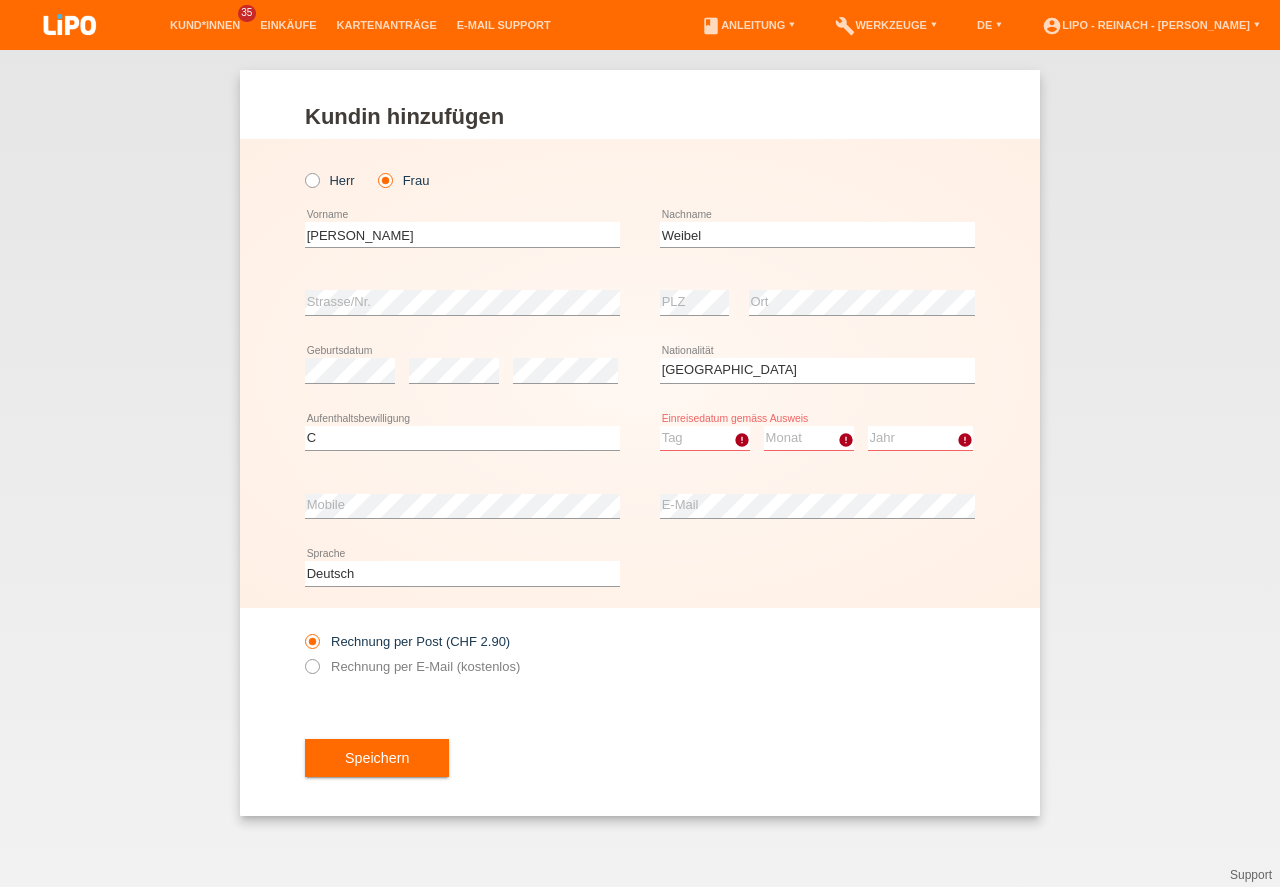 click on "Tag
01
02
03
04
05
06
07
08
09
10 11" at bounding box center [705, 438] 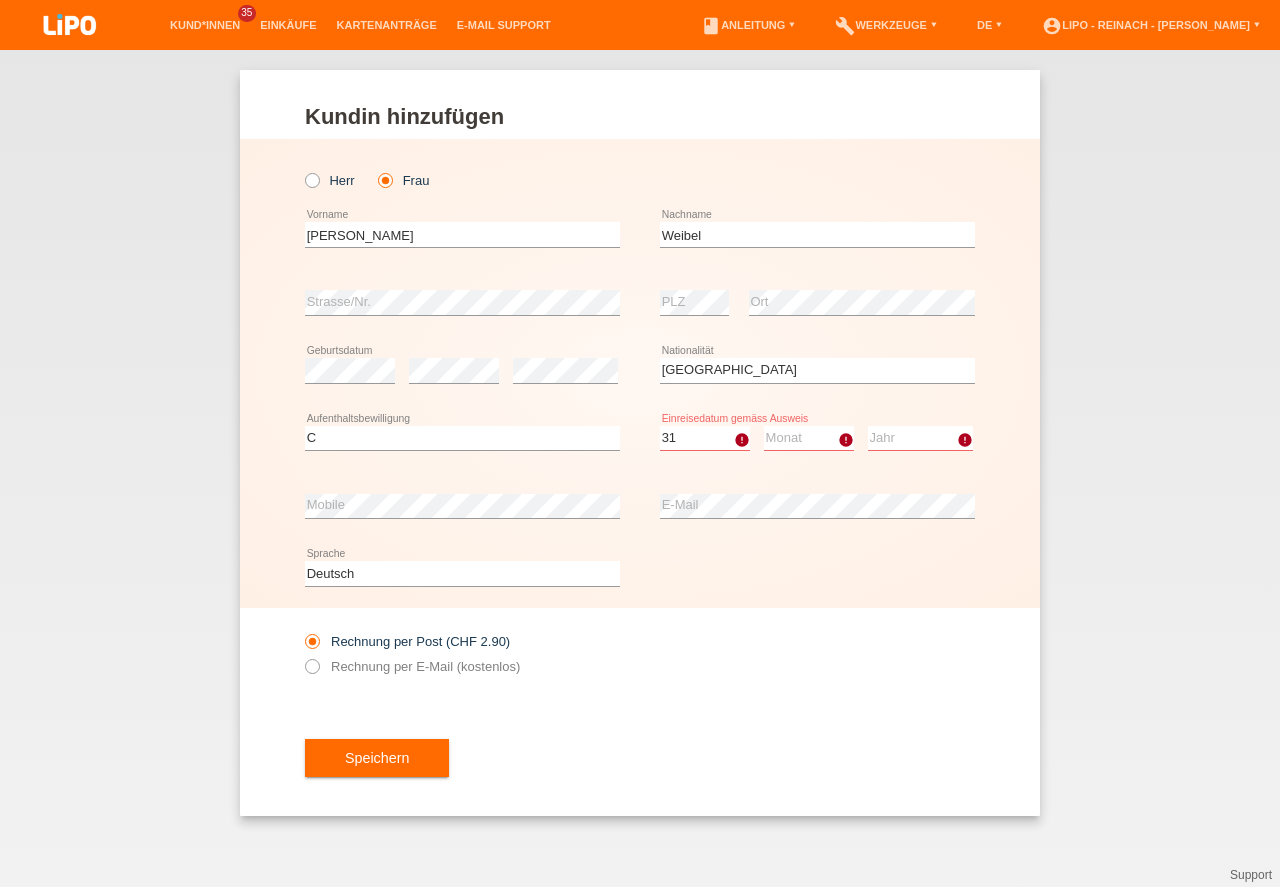 click on "31" at bounding box center (0, 0) 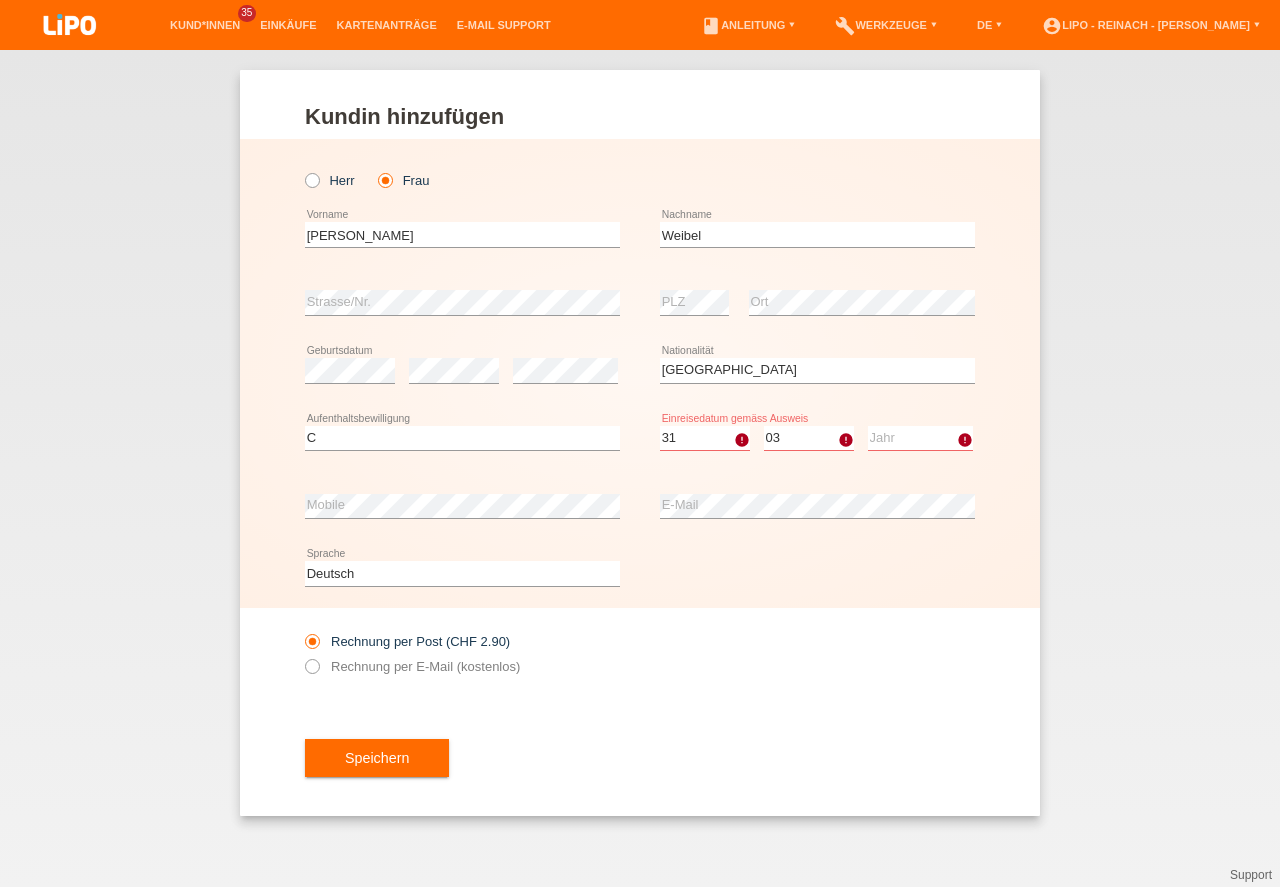 click on "03" at bounding box center (0, 0) 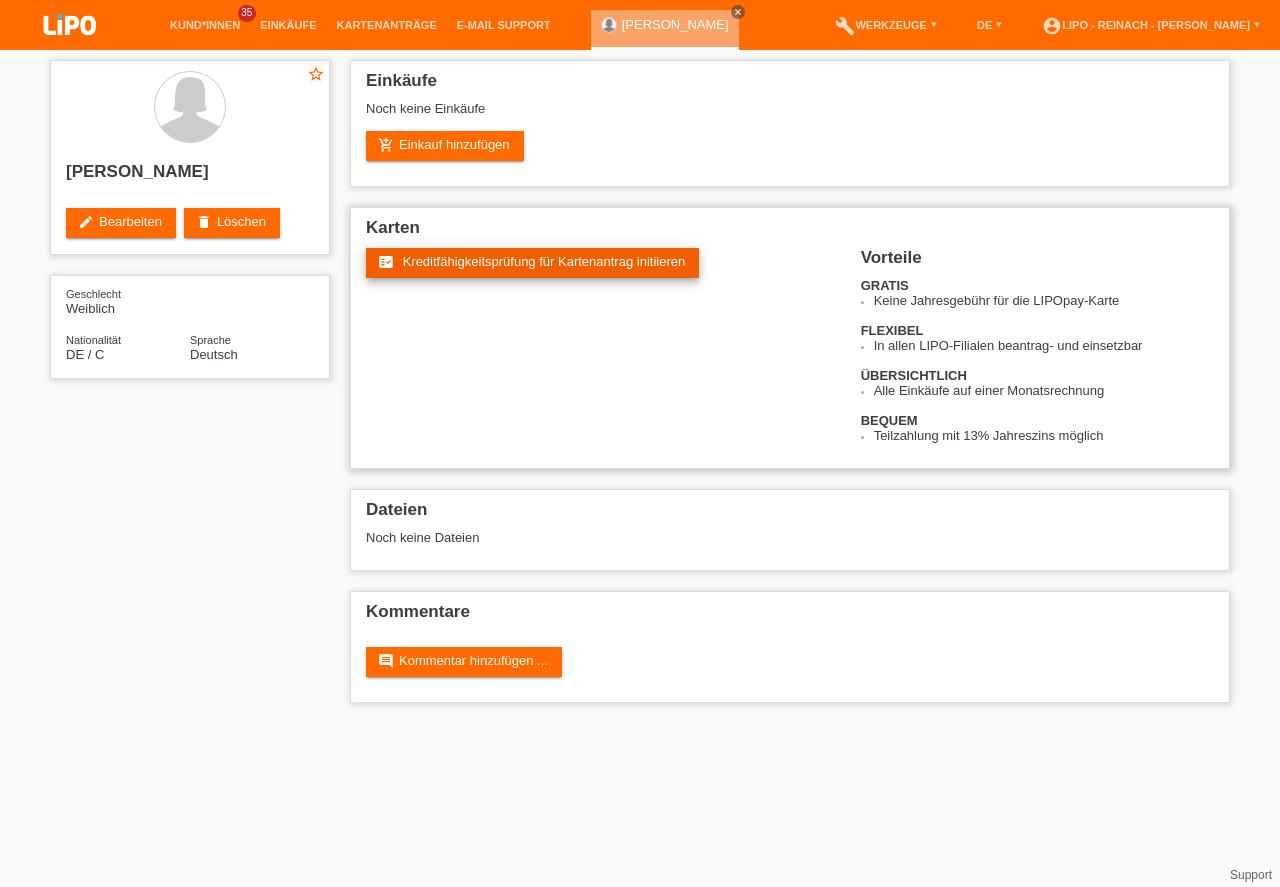 click on "Kreditfähigkeitsprüfung für Kartenantrag initiieren" at bounding box center [544, 261] 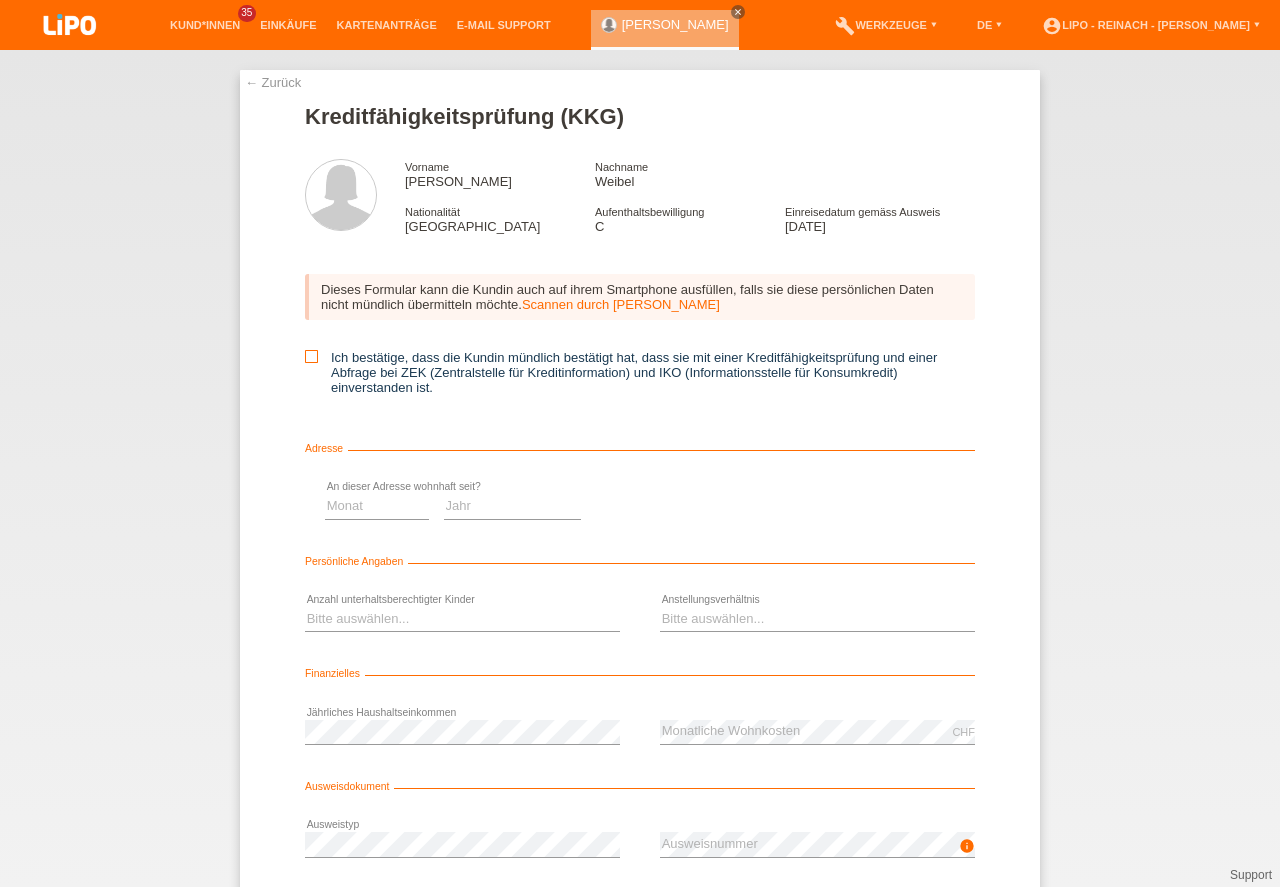 scroll, scrollTop: 0, scrollLeft: 0, axis: both 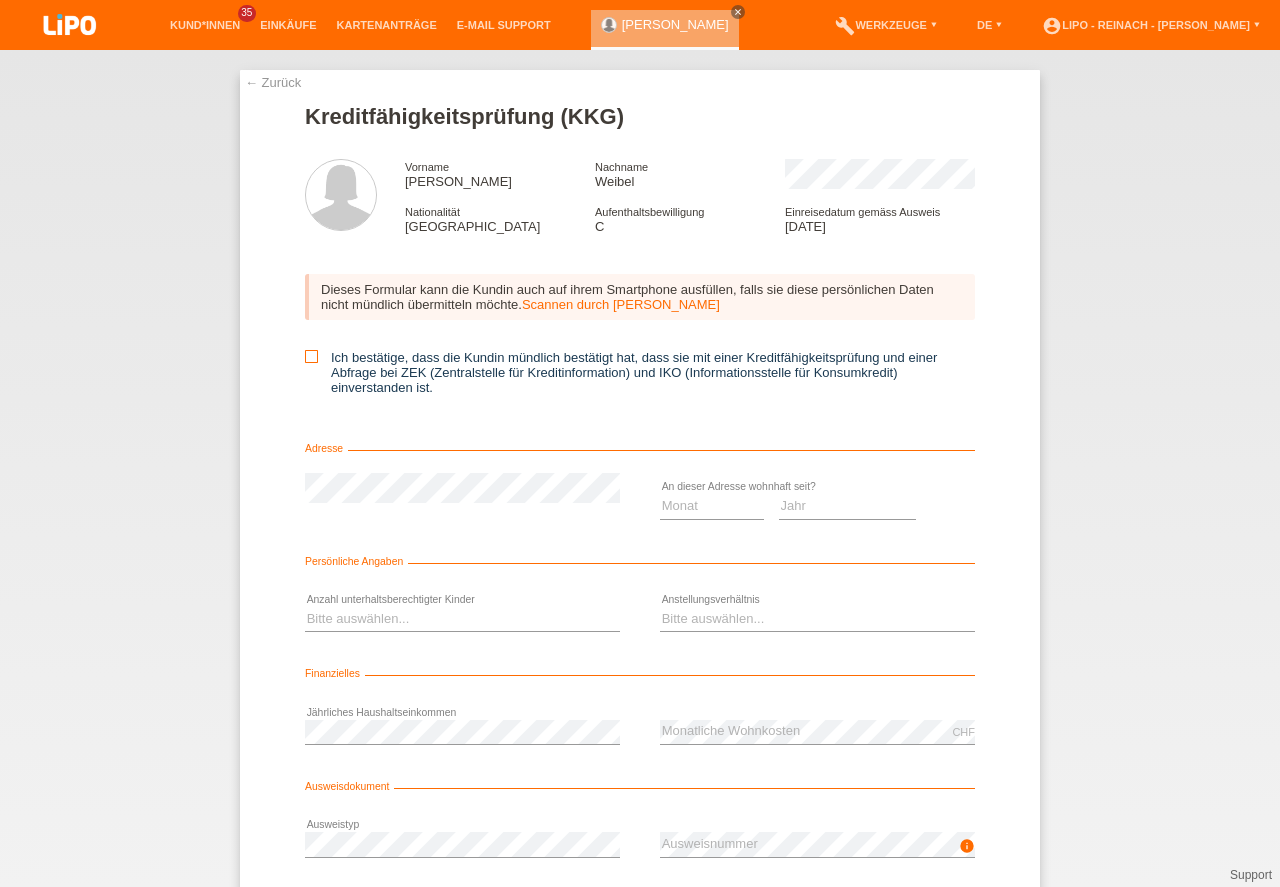 click at bounding box center [311, 356] 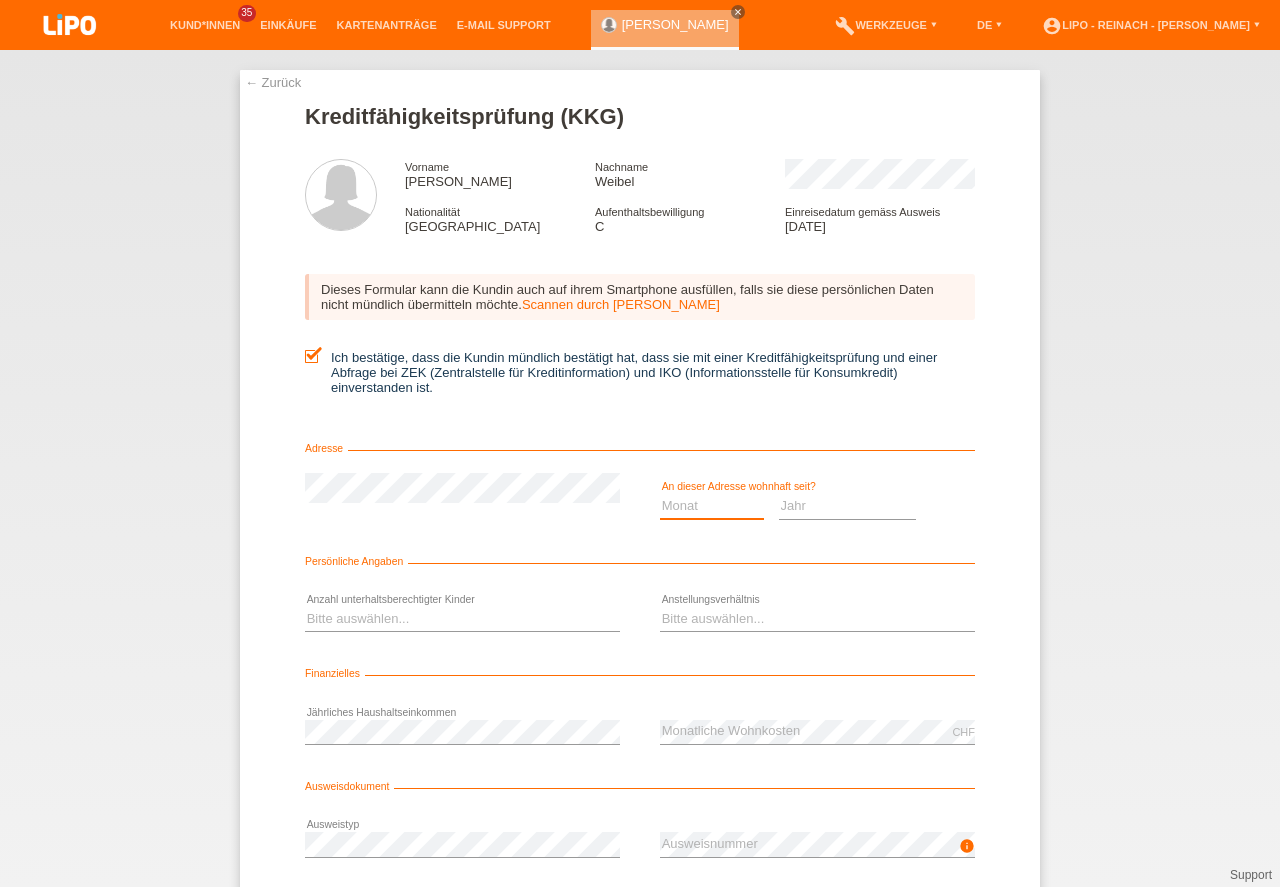 click on "Monat
01
02
03
04
05
06
07
08
09
10" at bounding box center (712, 506) 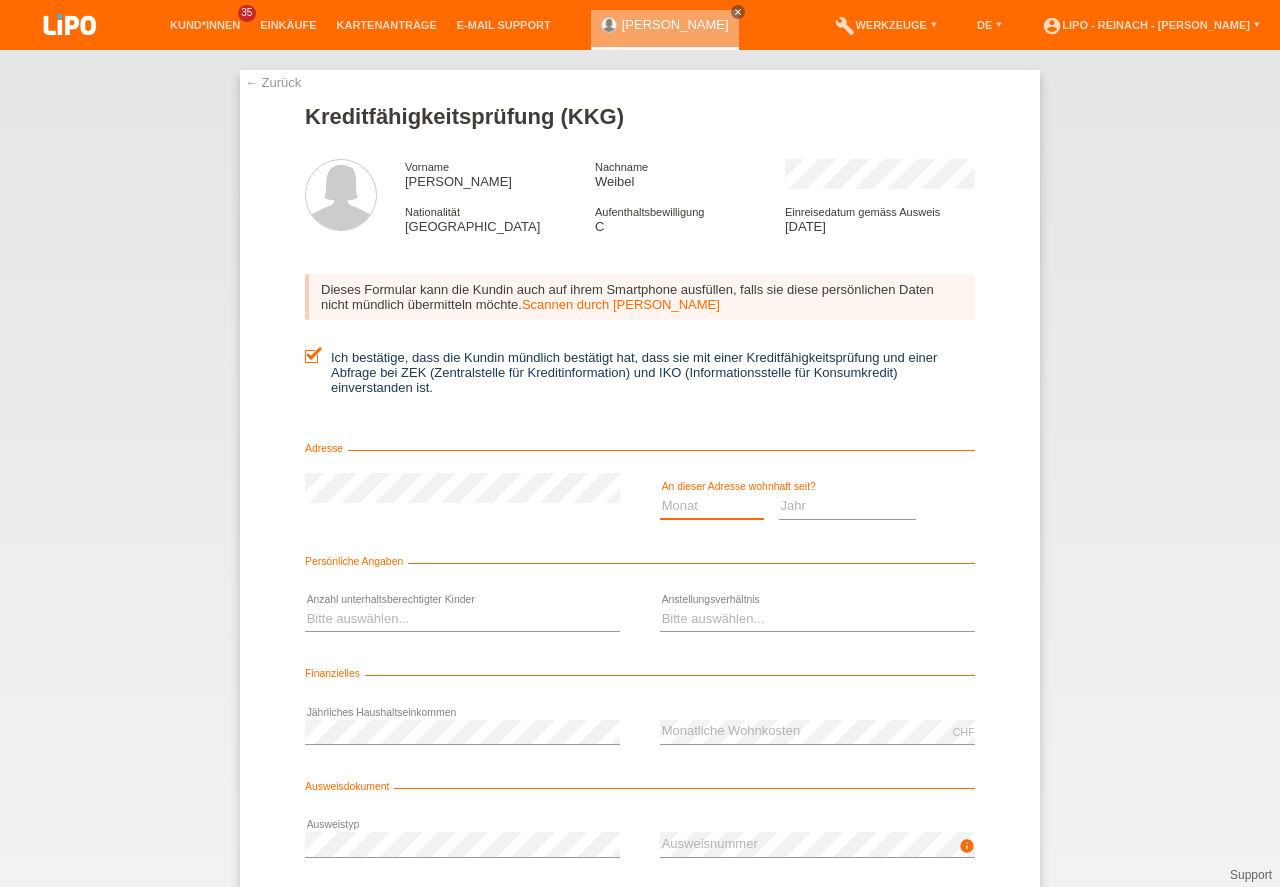 select on "06" 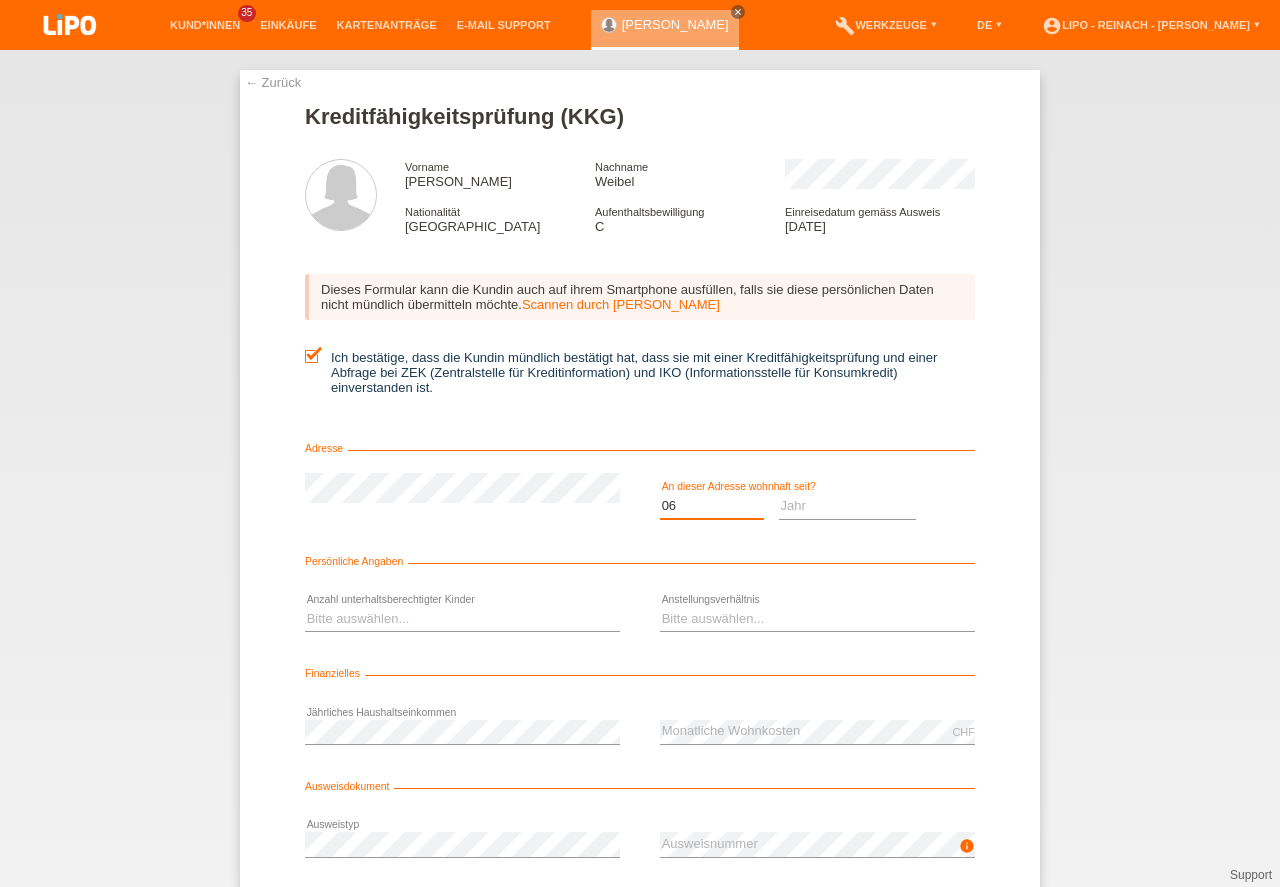 click on "06" at bounding box center (0, 0) 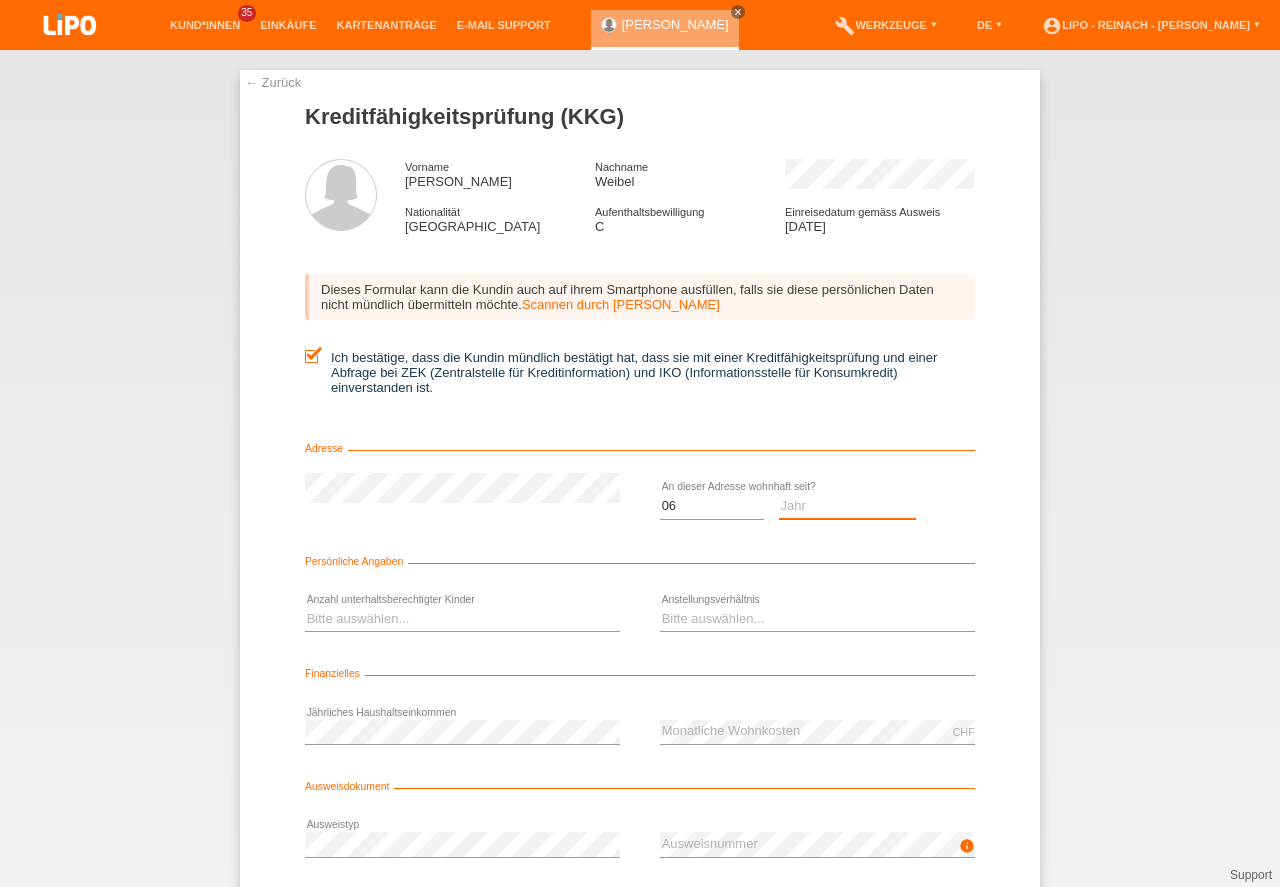 click on "Jahr
2025
2024
2023
2022
2021
2020
2019
2018
2017
2016 2015 2014 2013 2012 2011 2010 2009 2008 2007 2006 2005 2004 2003" at bounding box center (848, 506) 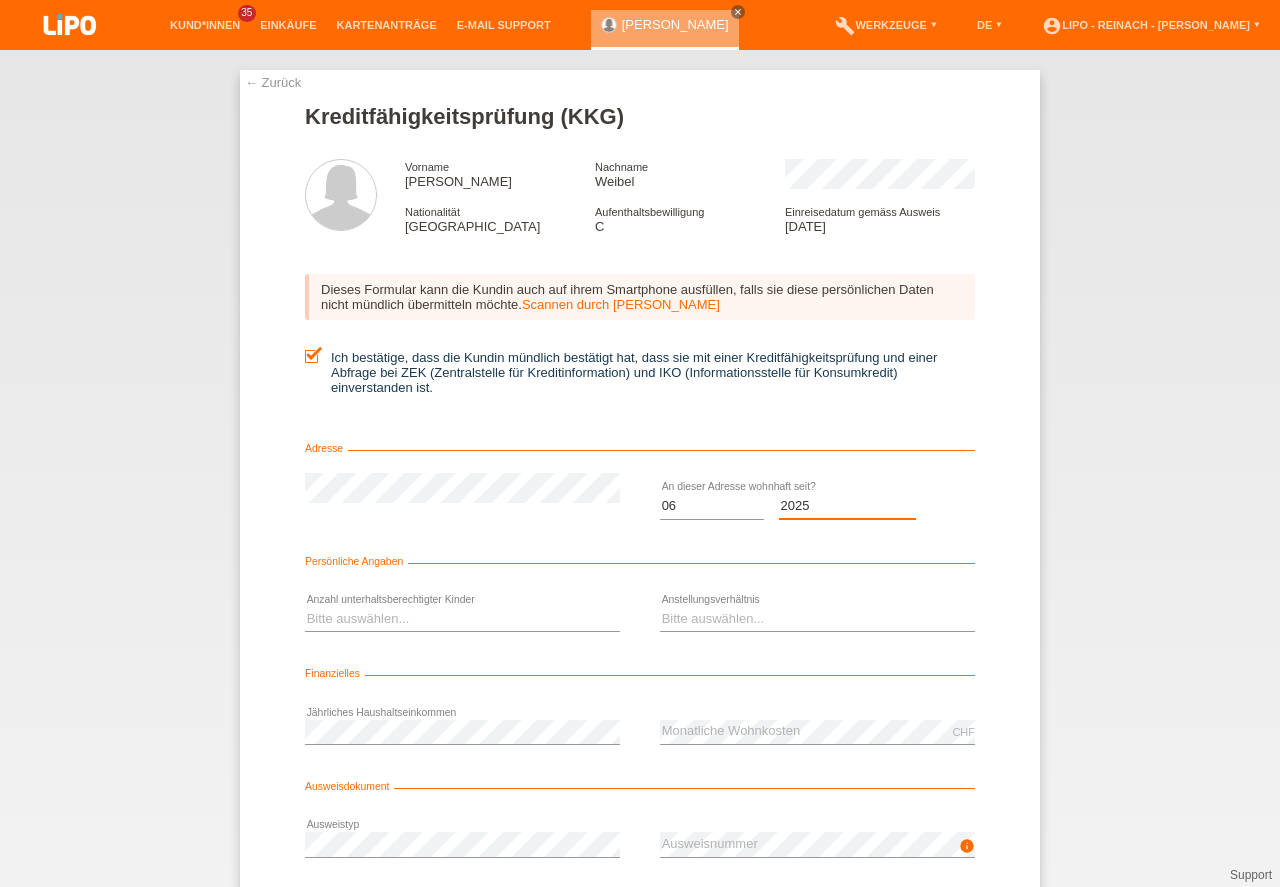 click on "2025" at bounding box center (0, 0) 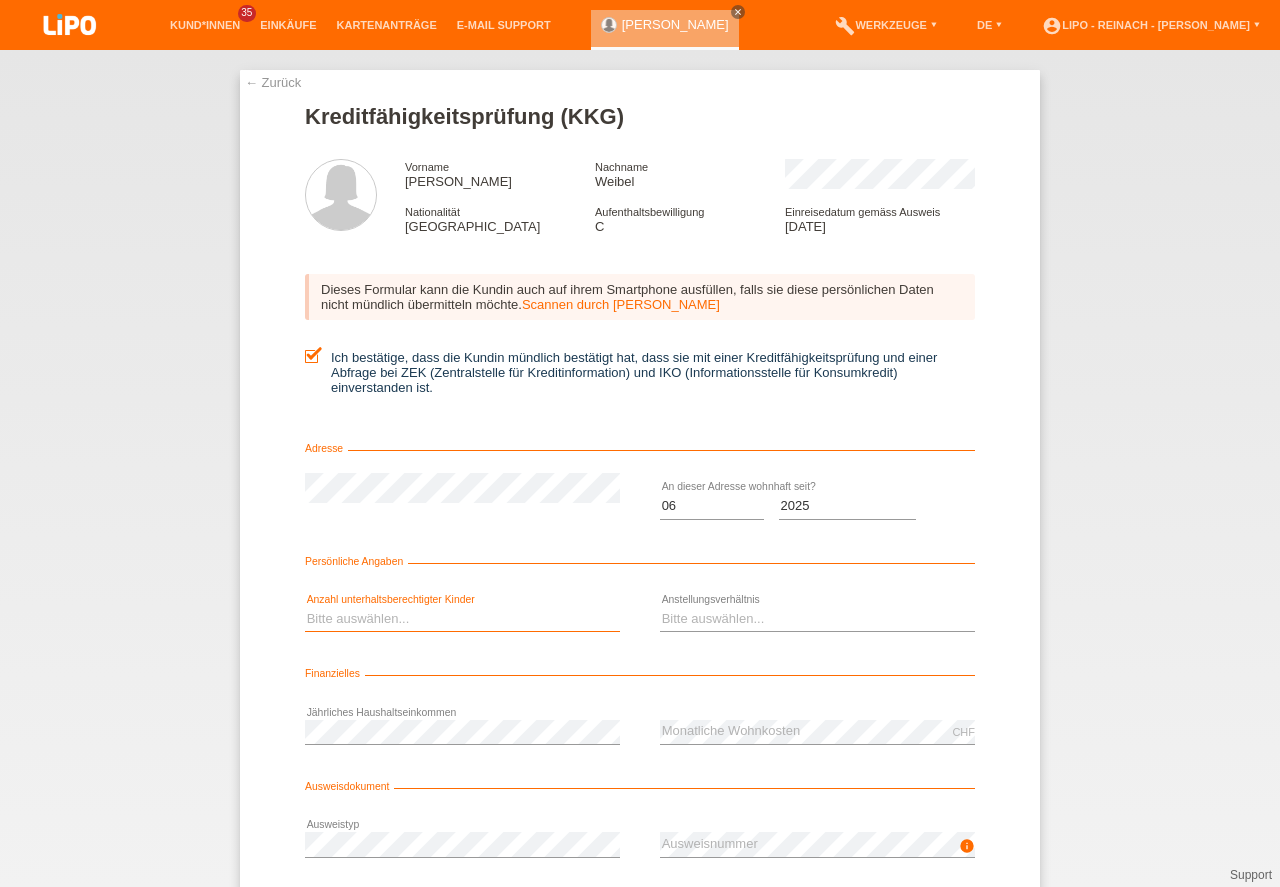 click on "Bitte auswählen...
0
1
2
3
4
5
6
7
8
9" at bounding box center [462, 619] 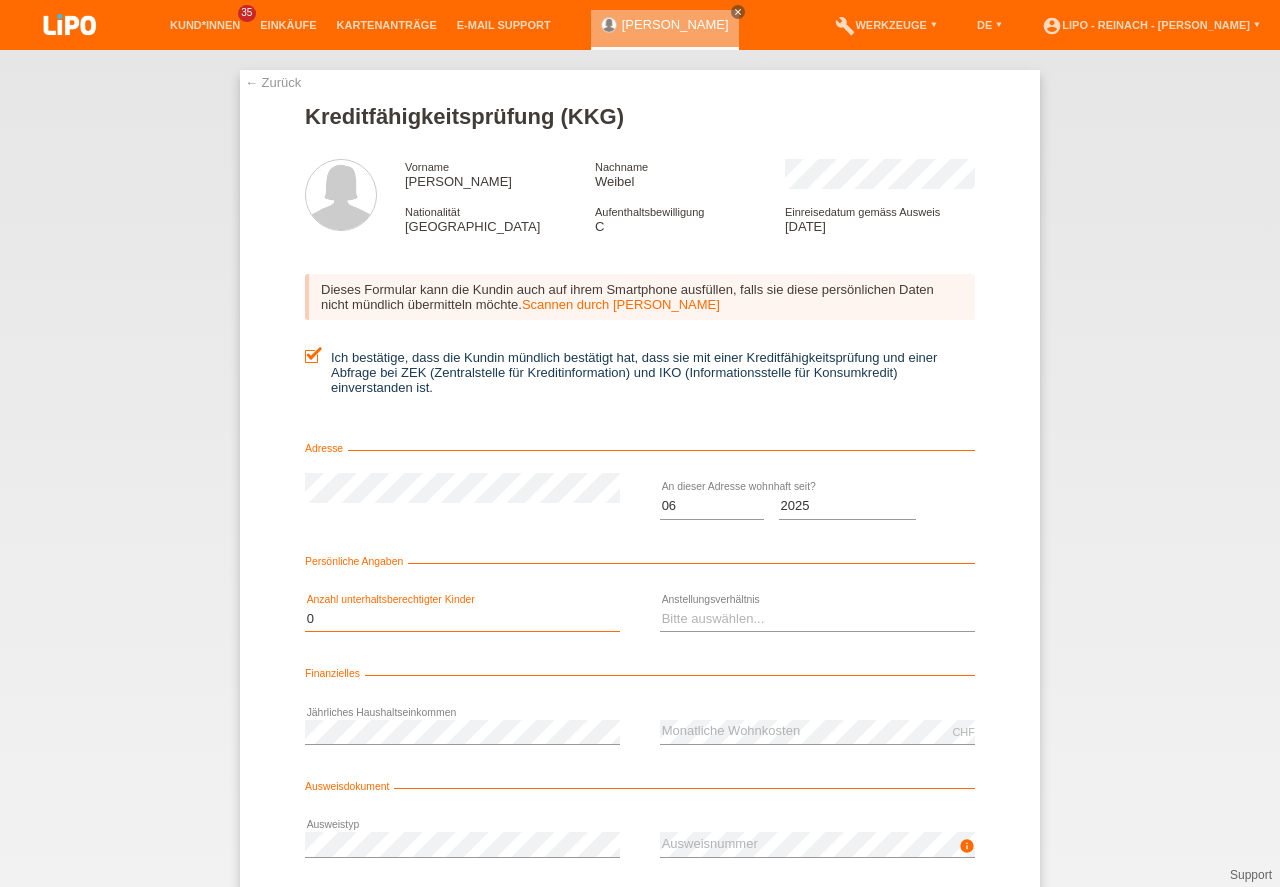 click on "0" at bounding box center [0, 0] 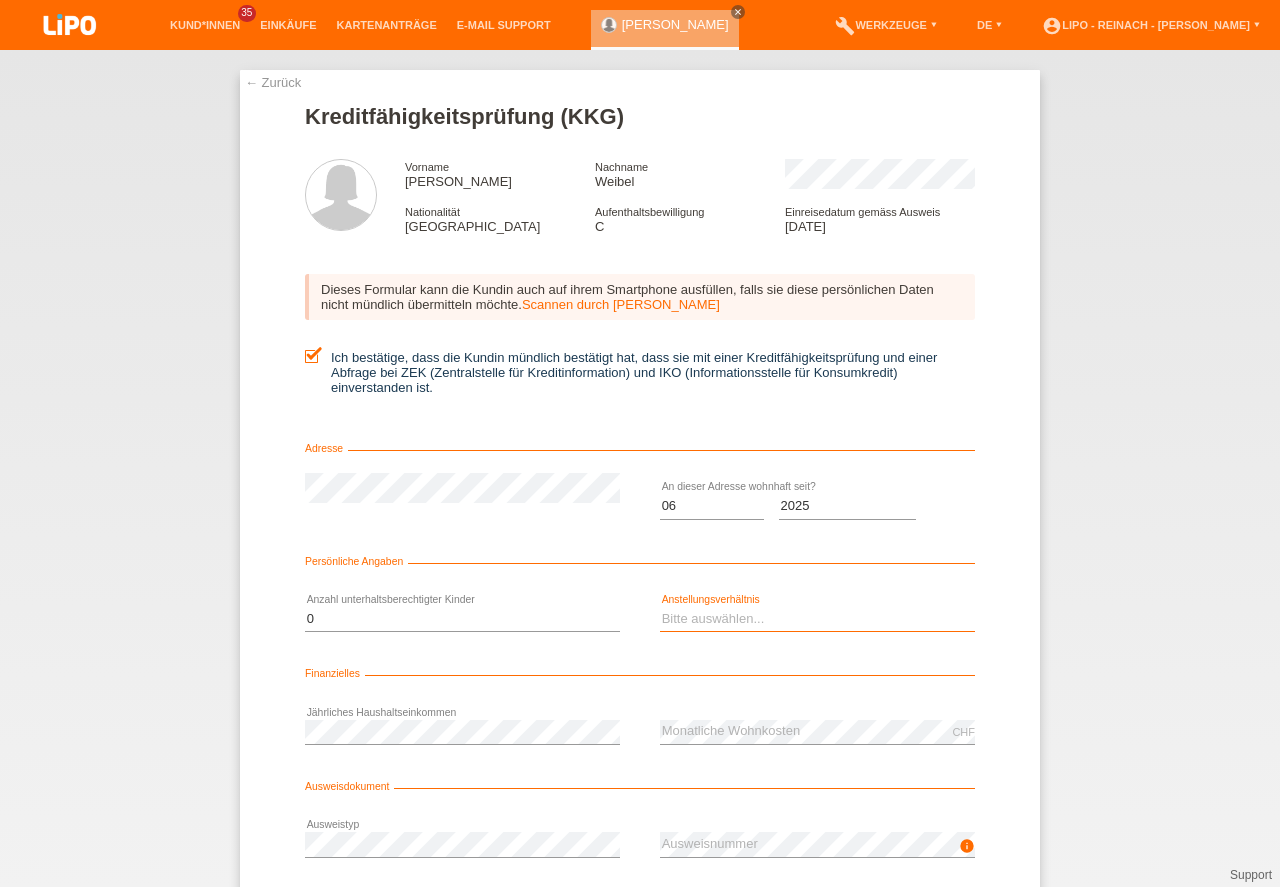click on "Bitte auswählen...
Unbefristet
Befristet
Lehrling/Student
Pensioniert
Nicht arbeitstätig
Hausfrau/-mann
Selbständig" at bounding box center (817, 619) 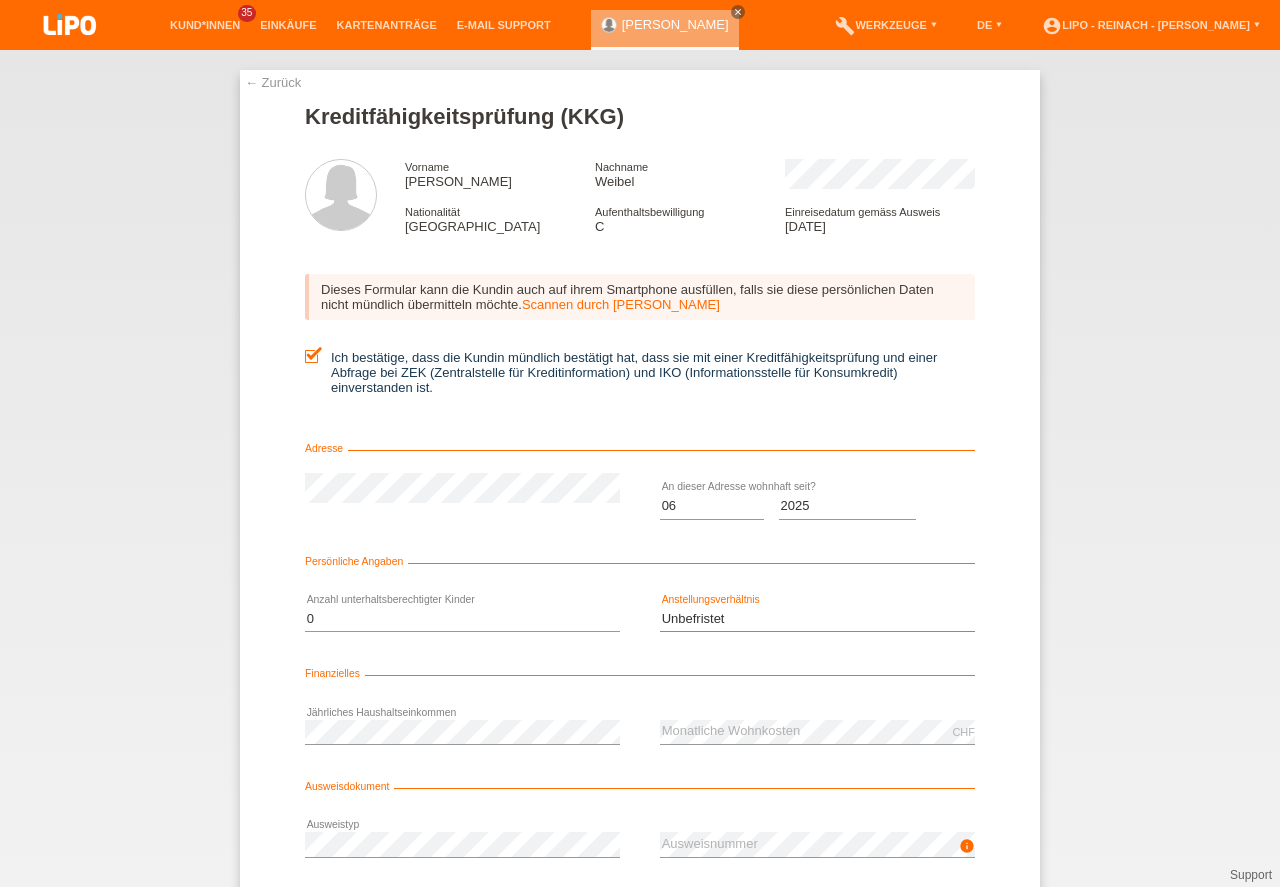 click on "Unbefristet" at bounding box center [0, 0] 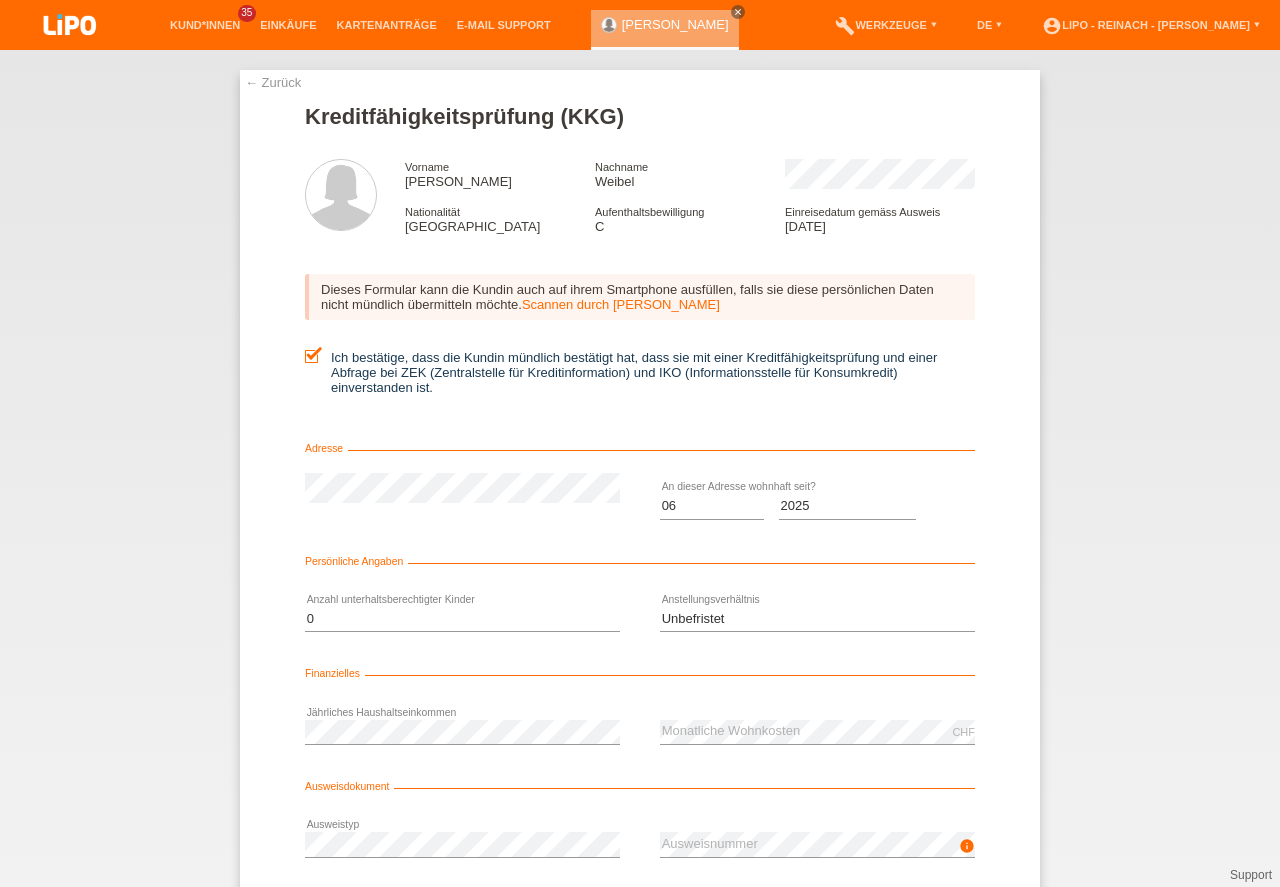 click on "← Zurück
Kreditfähigkeitsprüfung (KKG)
Vorname
Yasmine
Nachname
Weibel
Nationalität
Deutschland
Aufenthaltsbewilligung Adresse Monat" at bounding box center [640, 468] 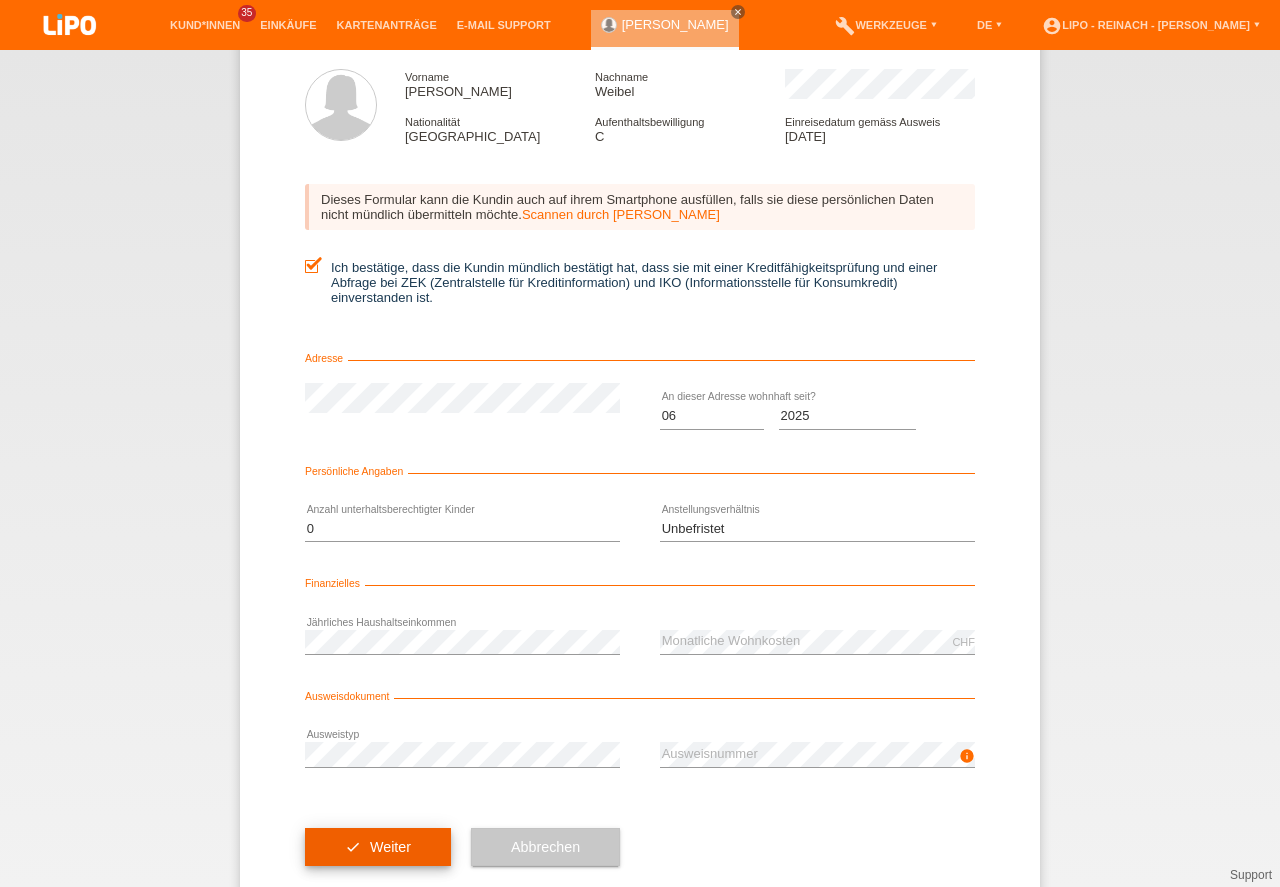 click on "check   Weiter" at bounding box center [378, 847] 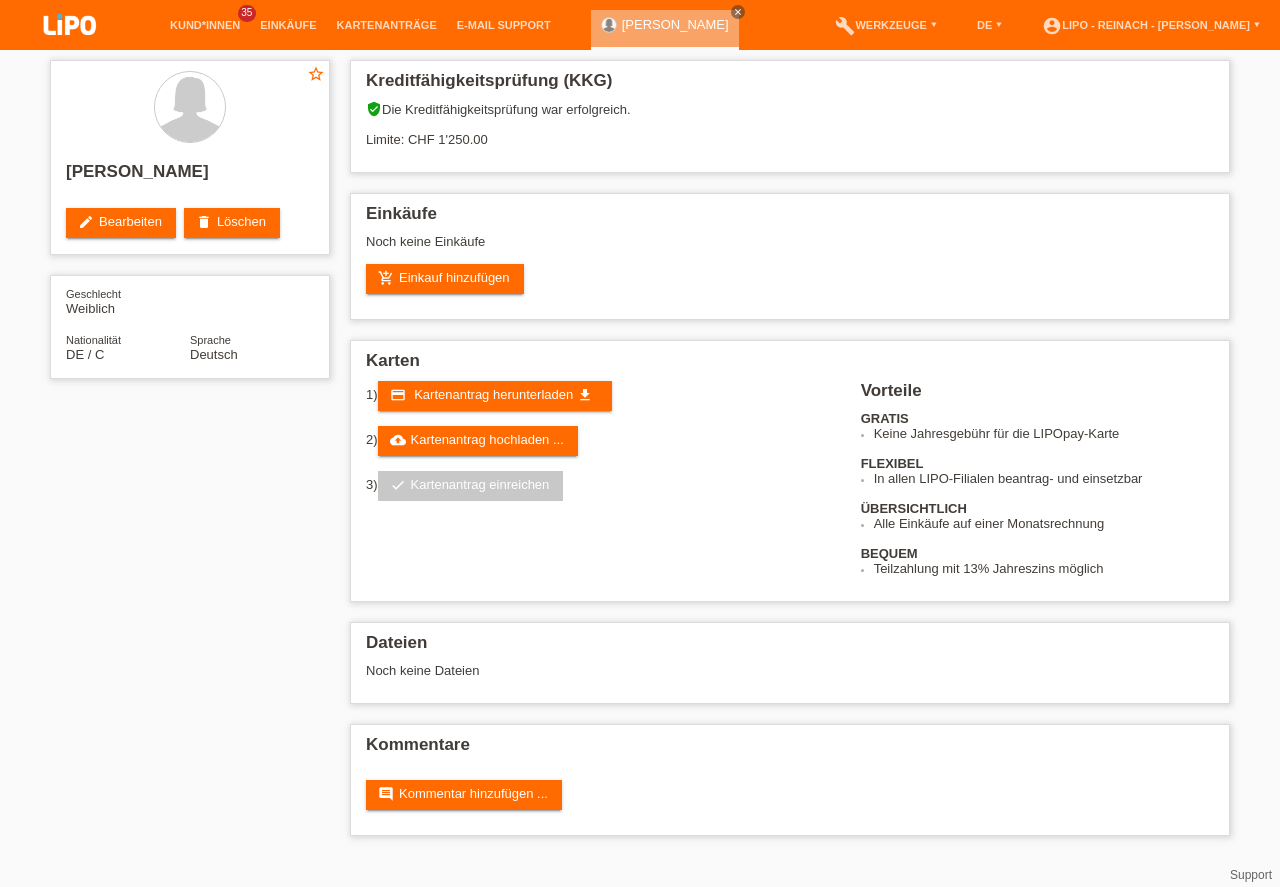 scroll, scrollTop: 0, scrollLeft: 0, axis: both 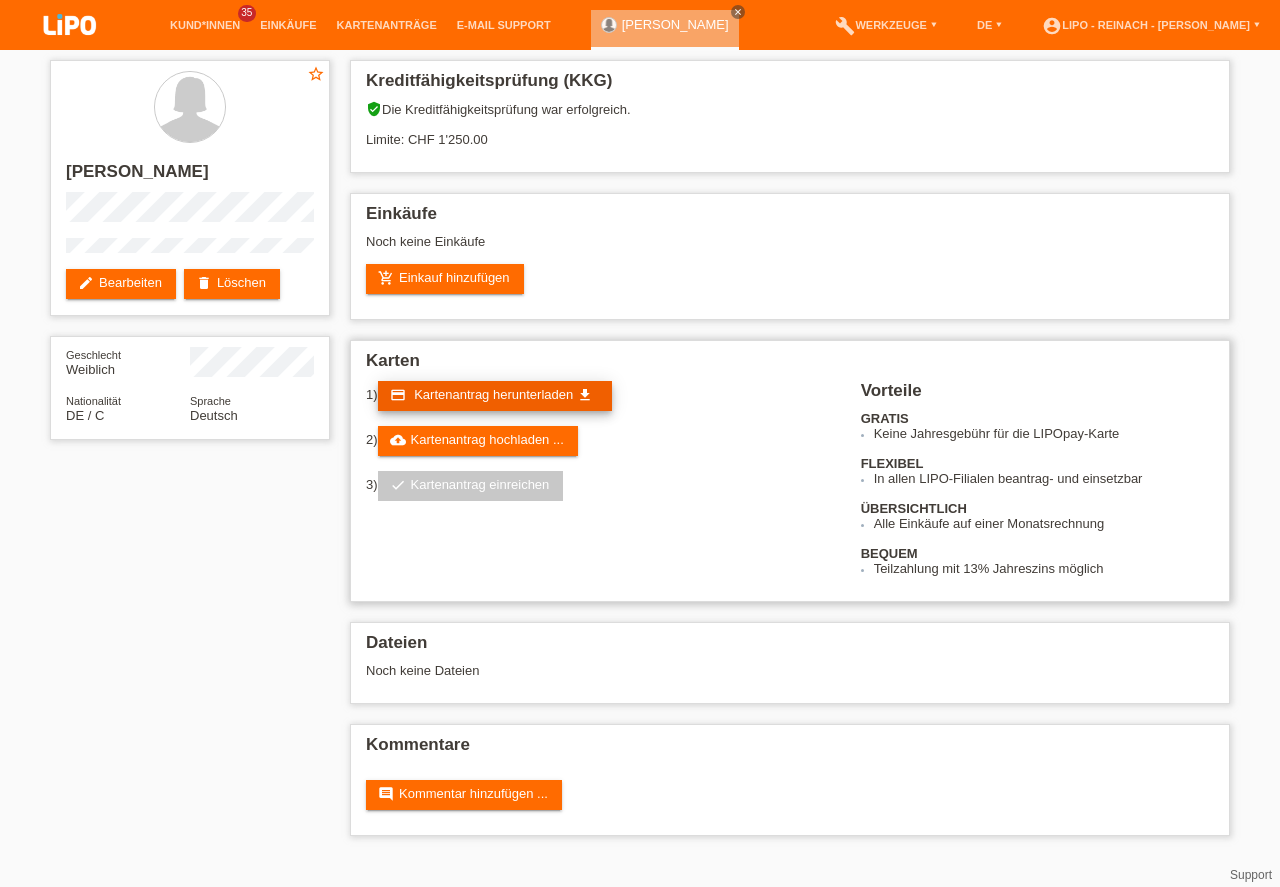 click on "Kartenantrag herunterladen" at bounding box center [493, 394] 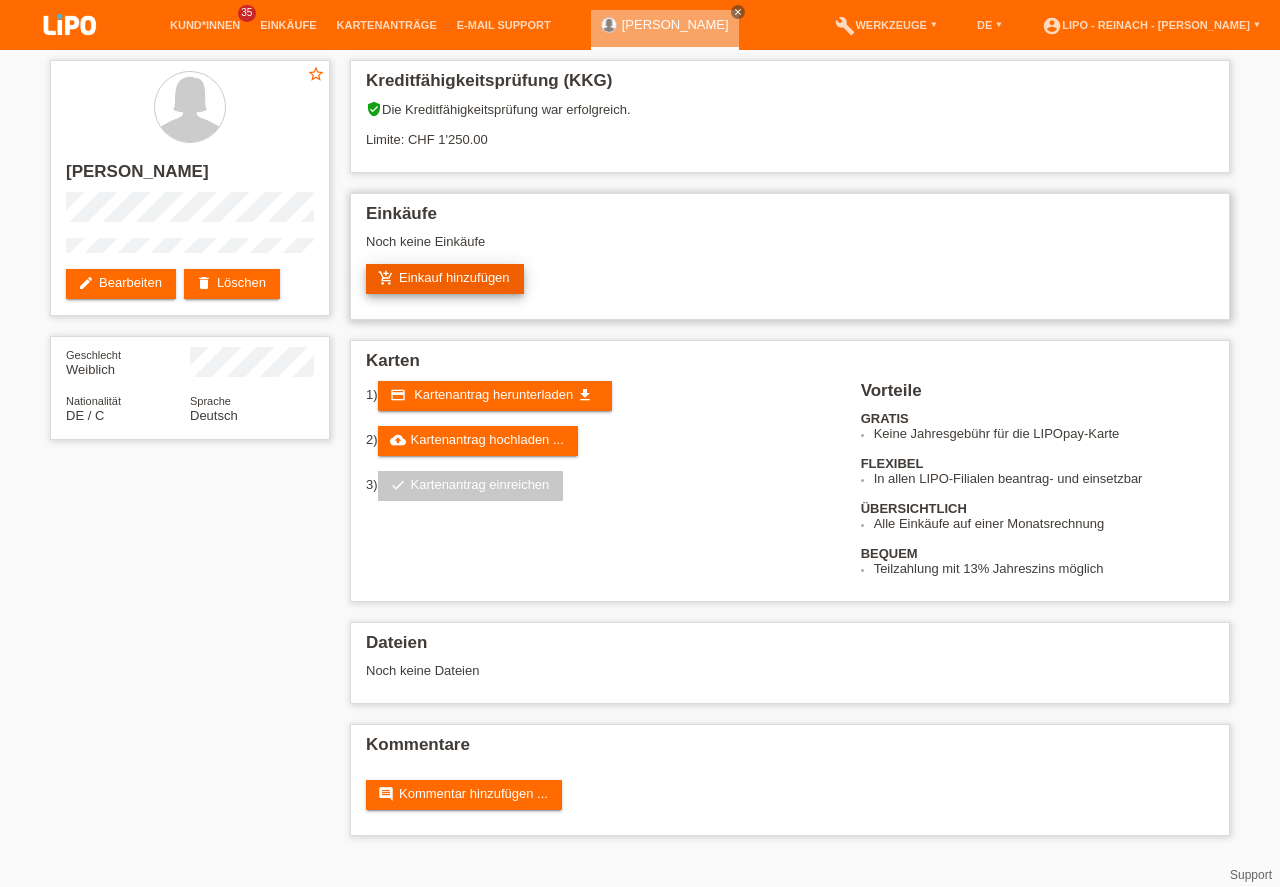 click on "add_shopping_cart  Einkauf hinzufügen" at bounding box center (445, 279) 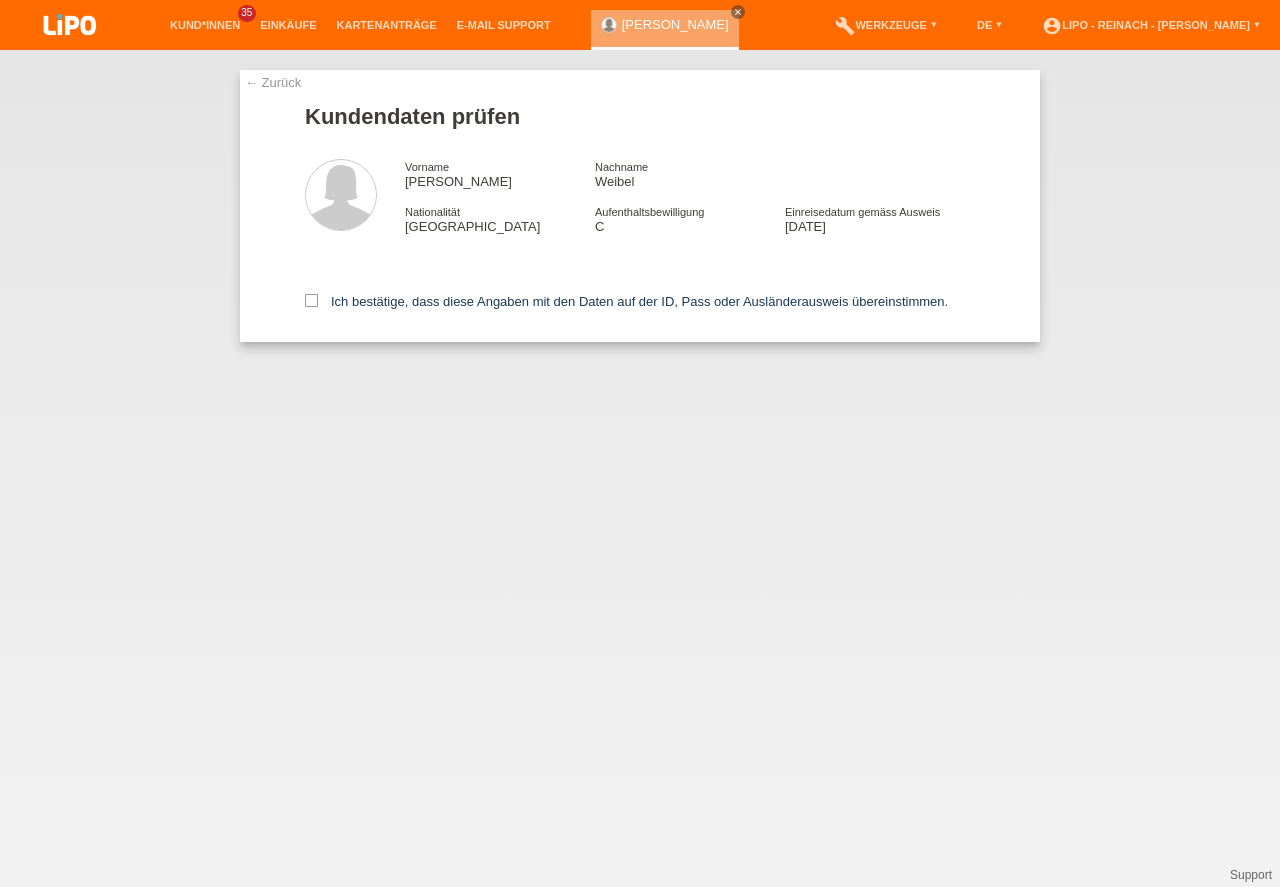 click at bounding box center (311, 300) 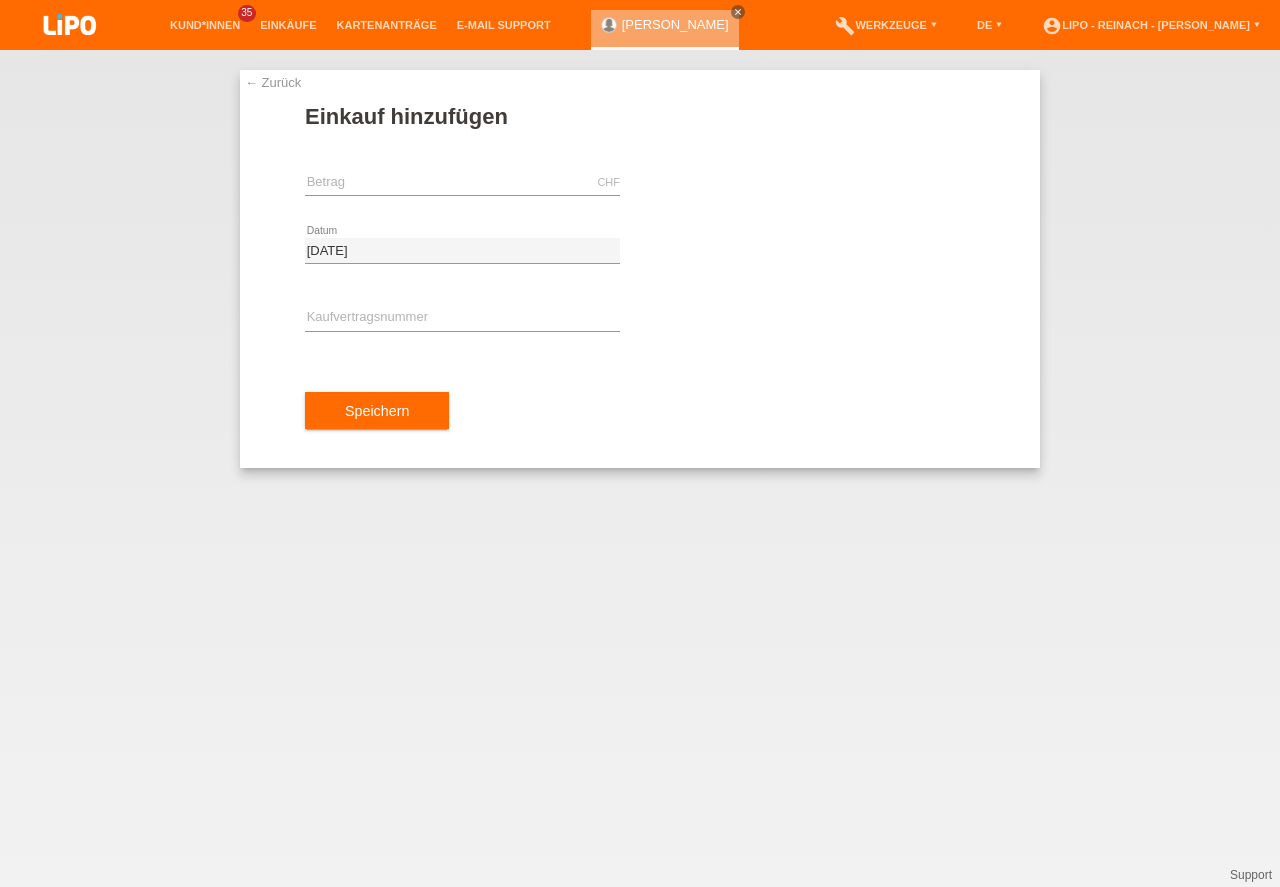 click at bounding box center [462, 182] 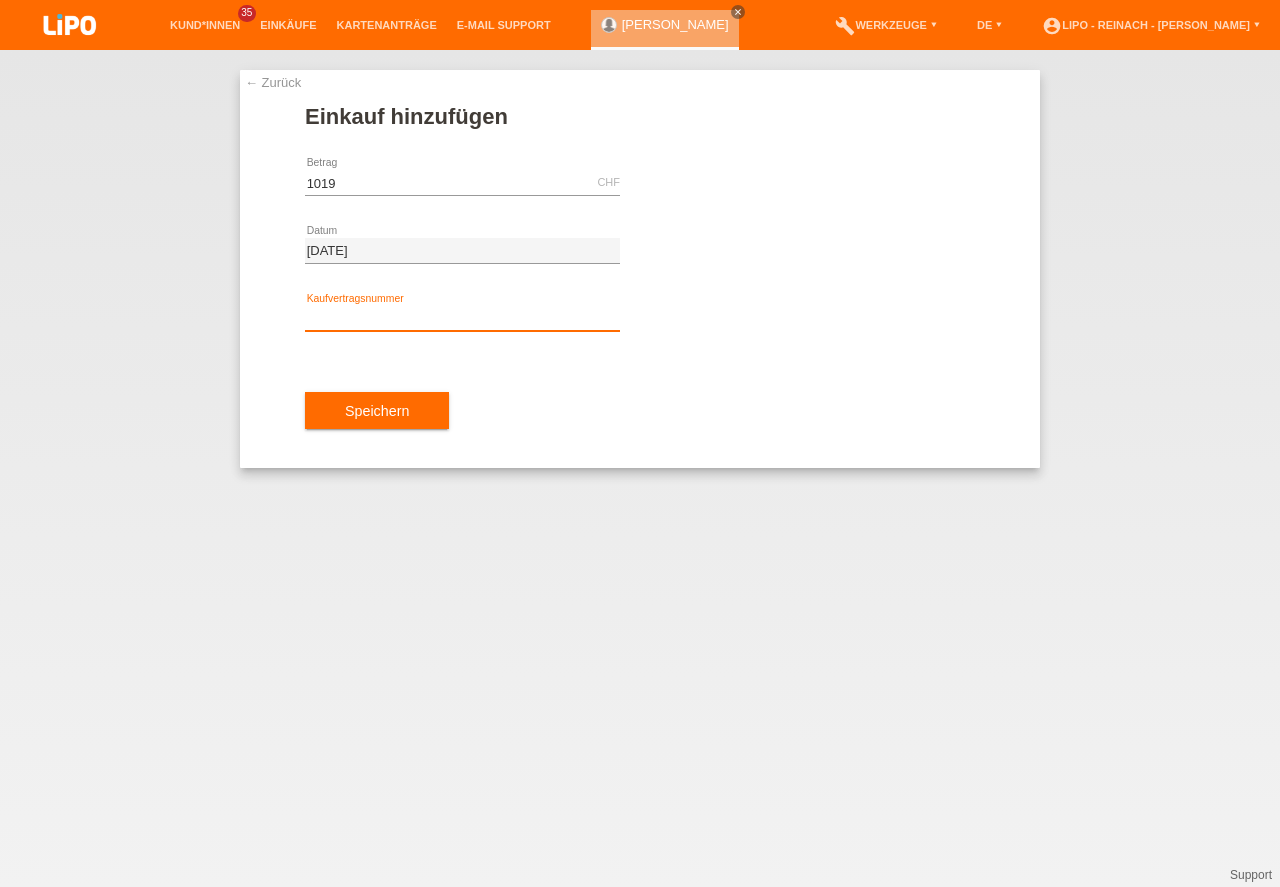 click at bounding box center (462, 318) 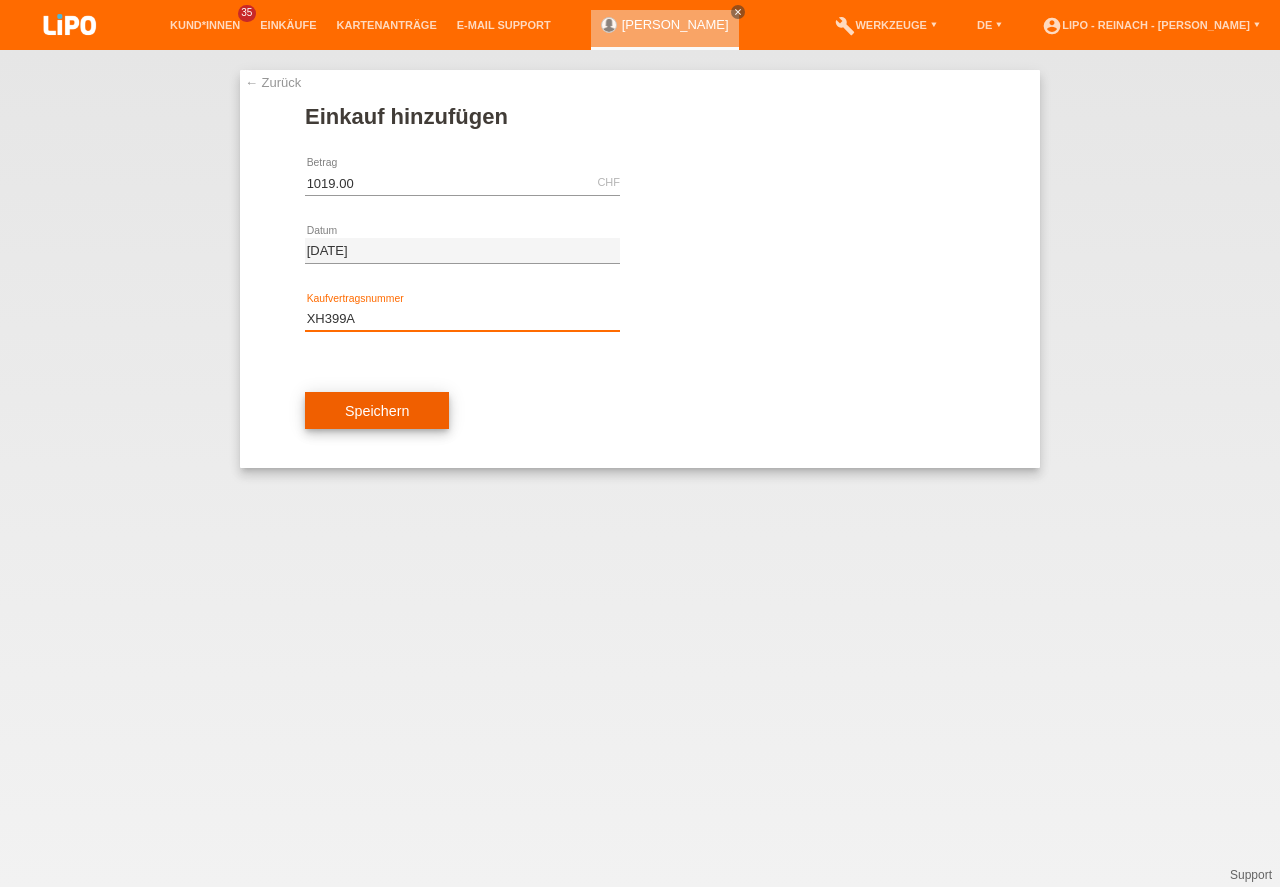 type on "XH399A" 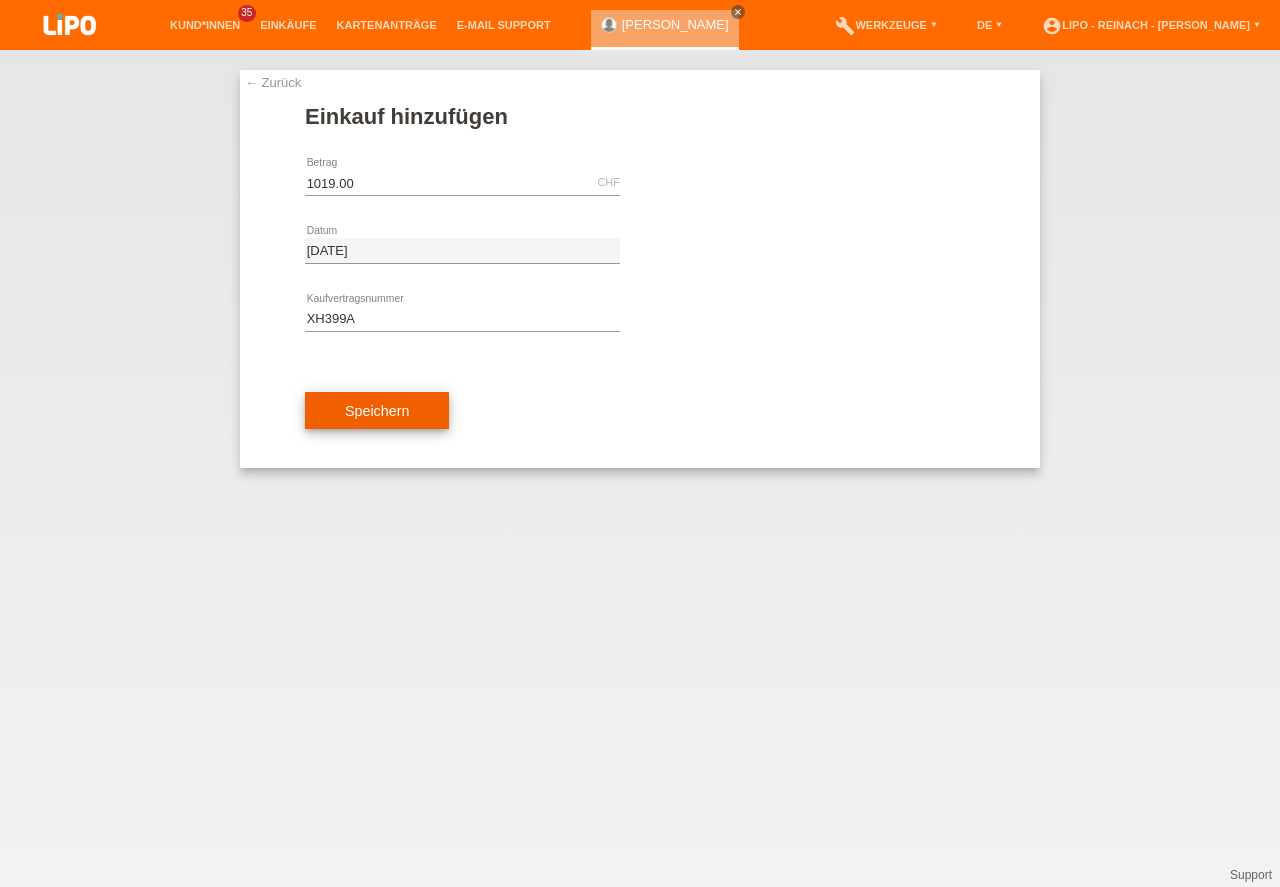 click on "Speichern" at bounding box center [377, 411] 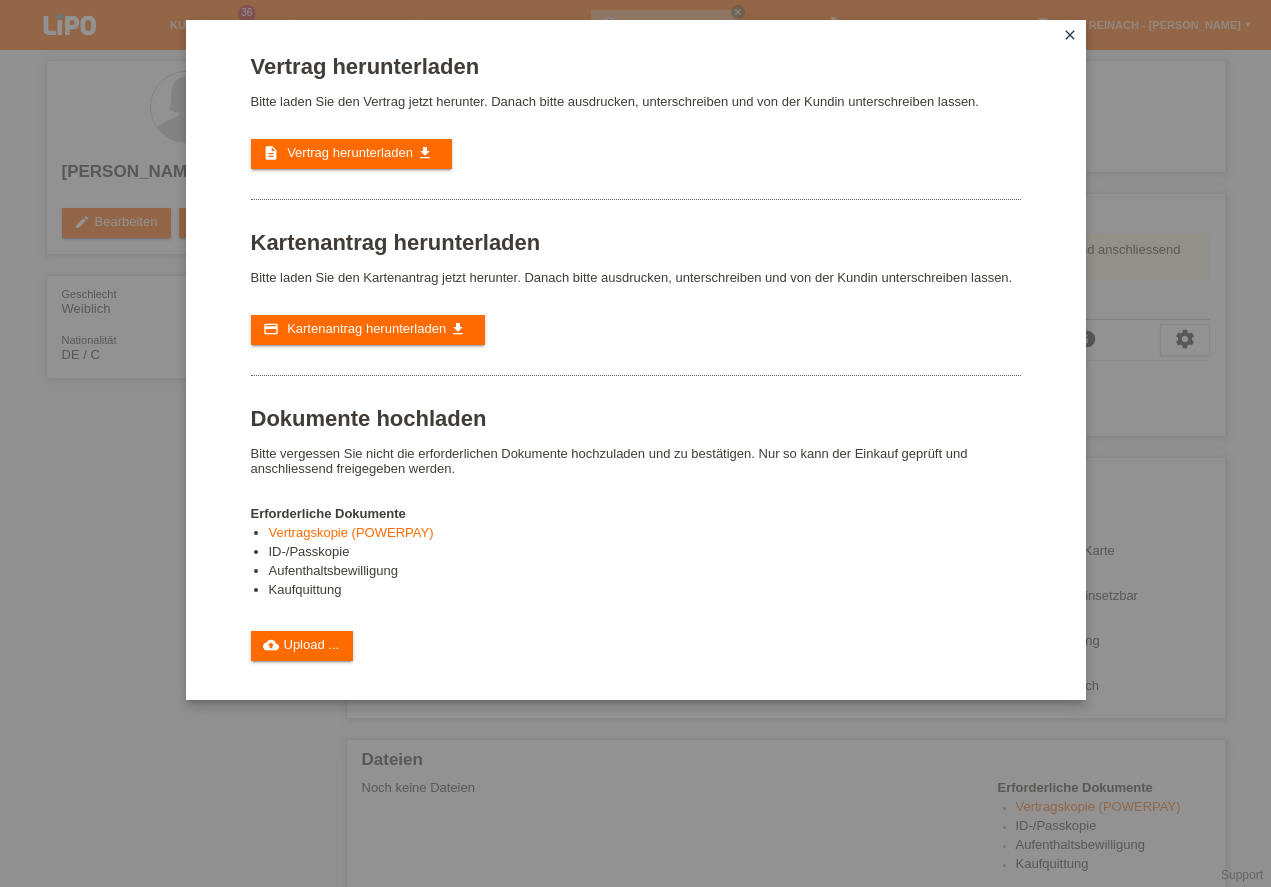 click on "Vertrag herunterladen" at bounding box center [350, 152] 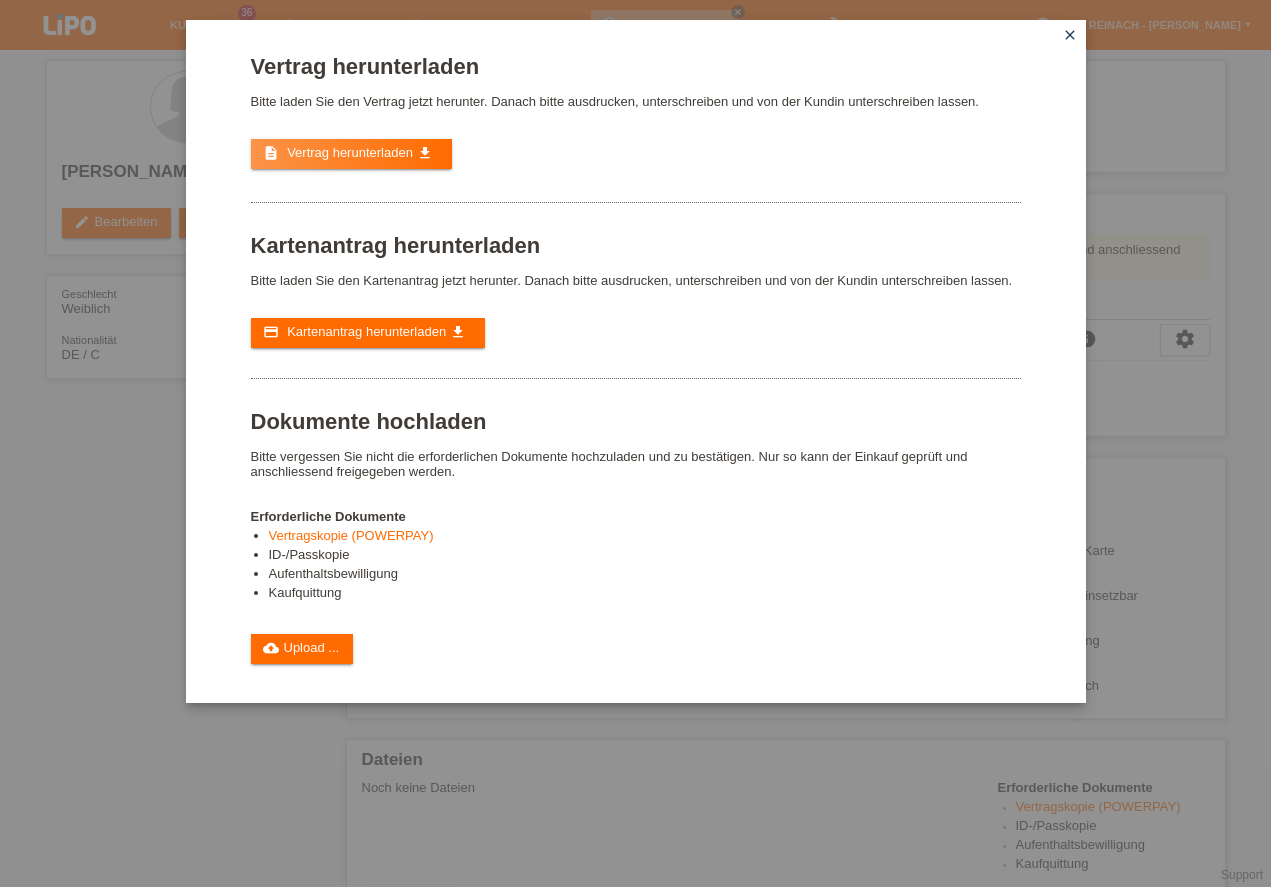 scroll, scrollTop: 0, scrollLeft: 0, axis: both 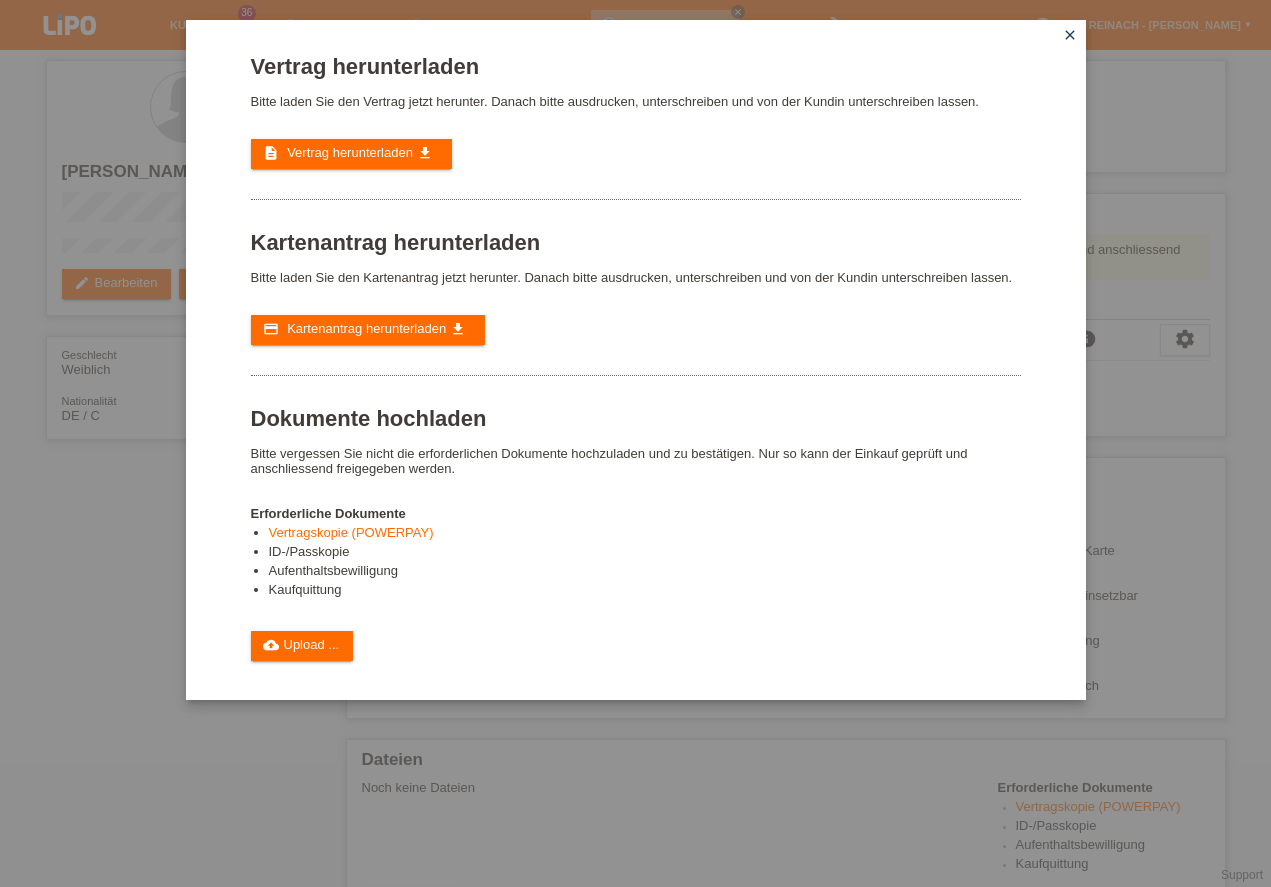 click on "close" at bounding box center [1070, 35] 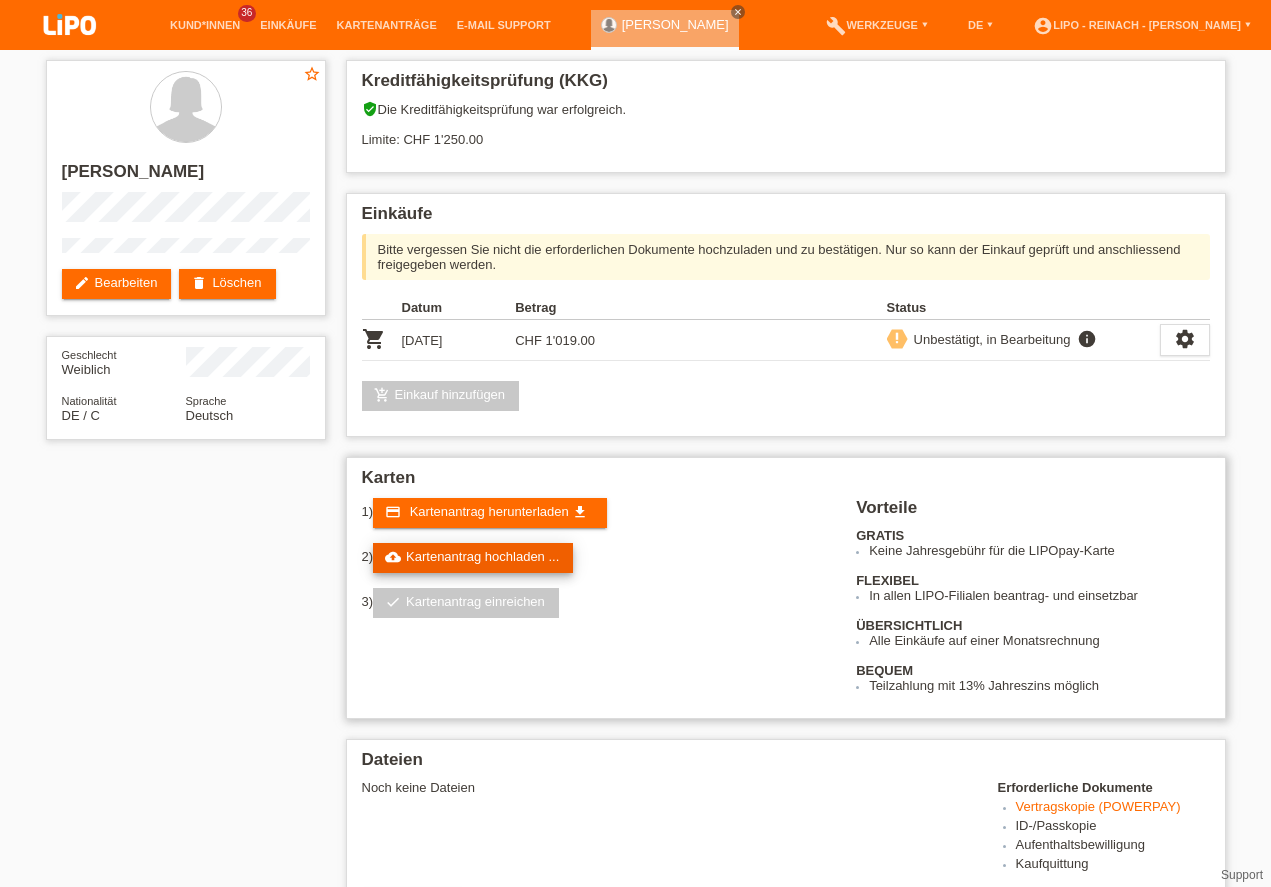 click on "cloud_upload  Kartenantrag hochladen ..." at bounding box center [473, 558] 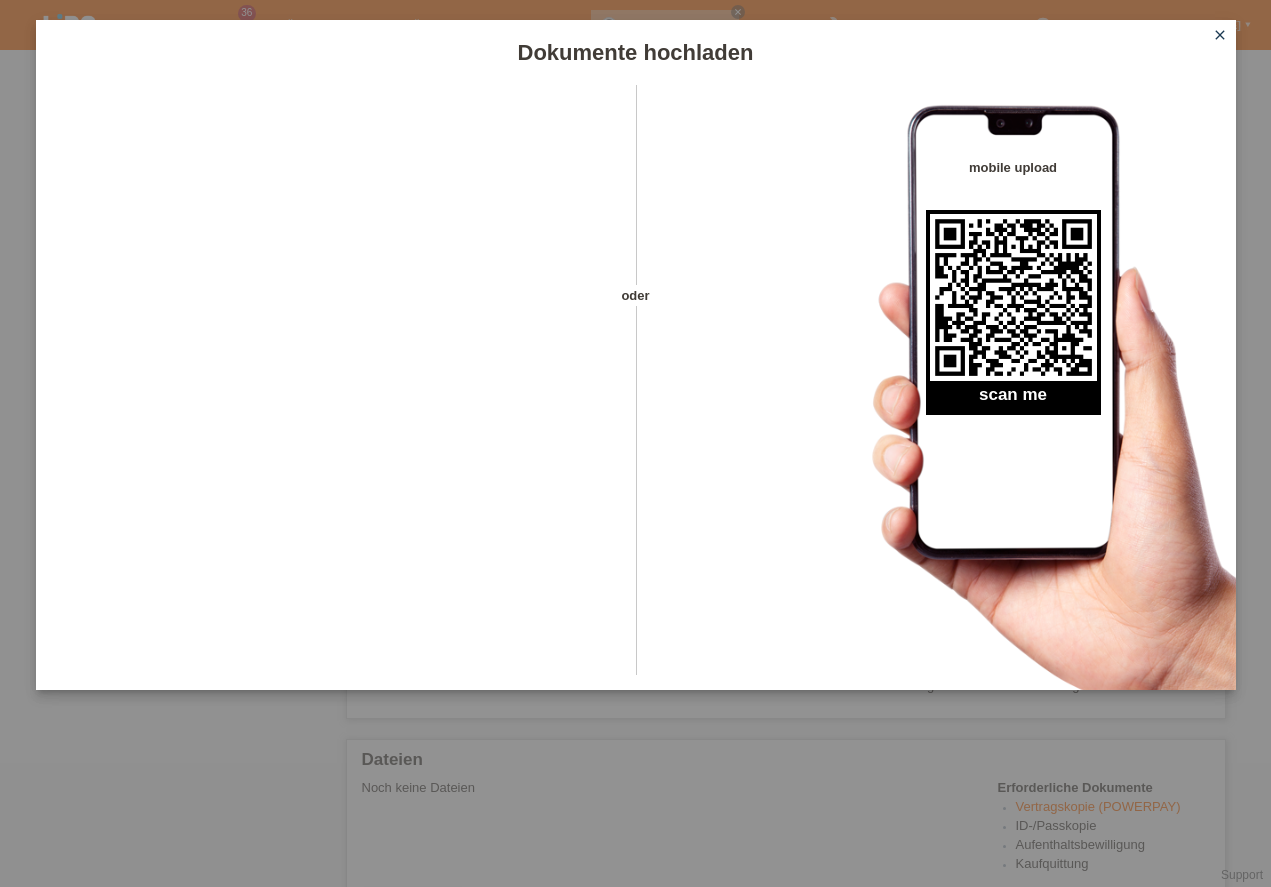 click on "close" at bounding box center [1220, 35] 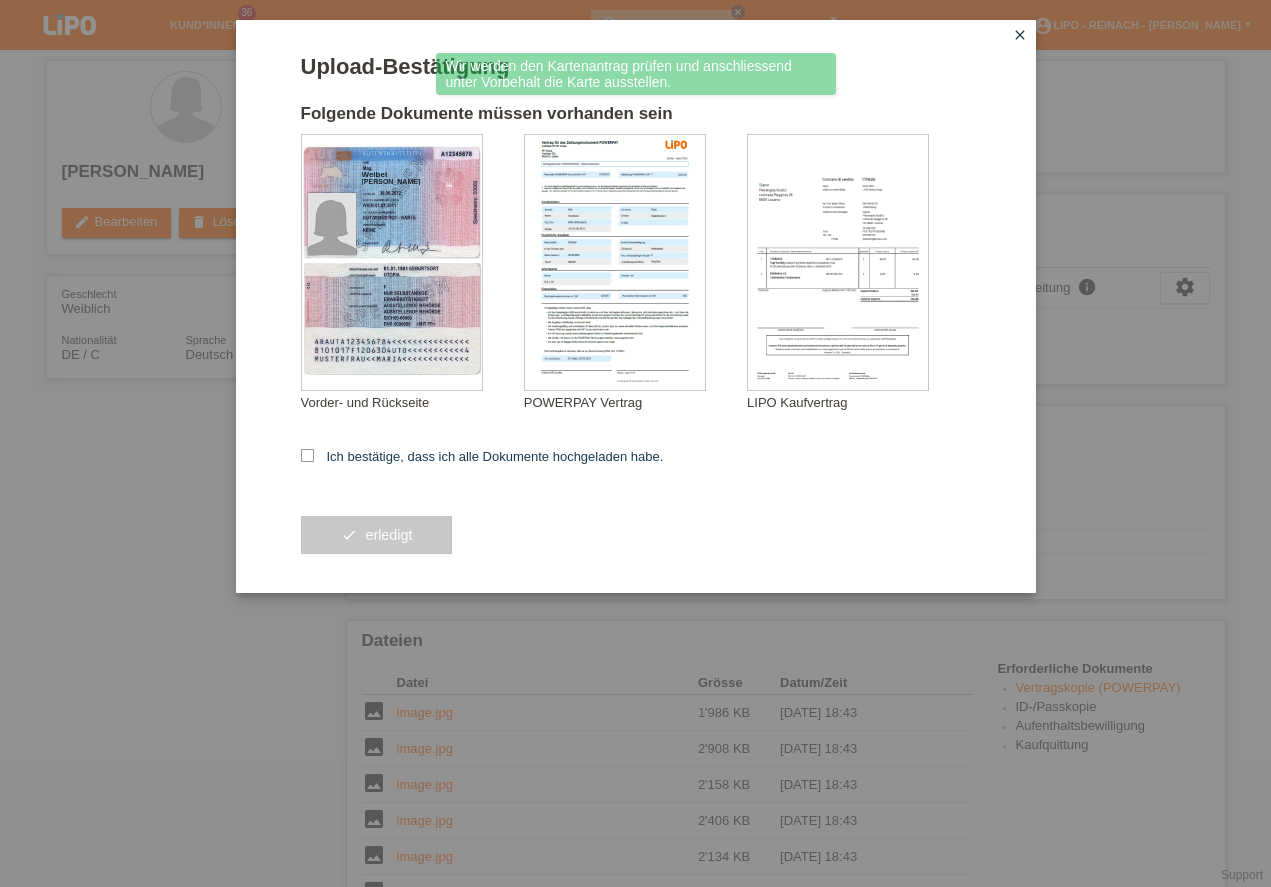 click at bounding box center (307, 455) 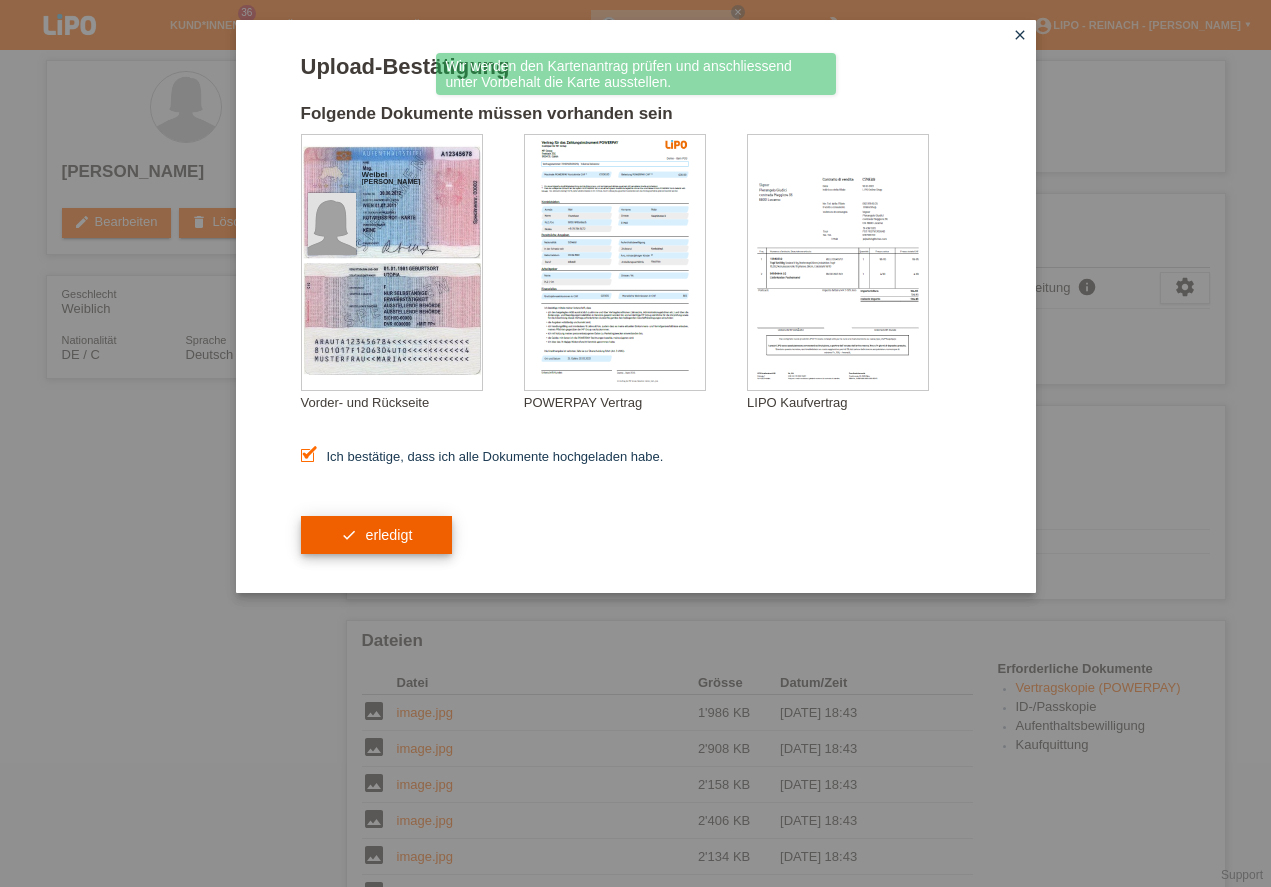 scroll, scrollTop: 503, scrollLeft: 0, axis: vertical 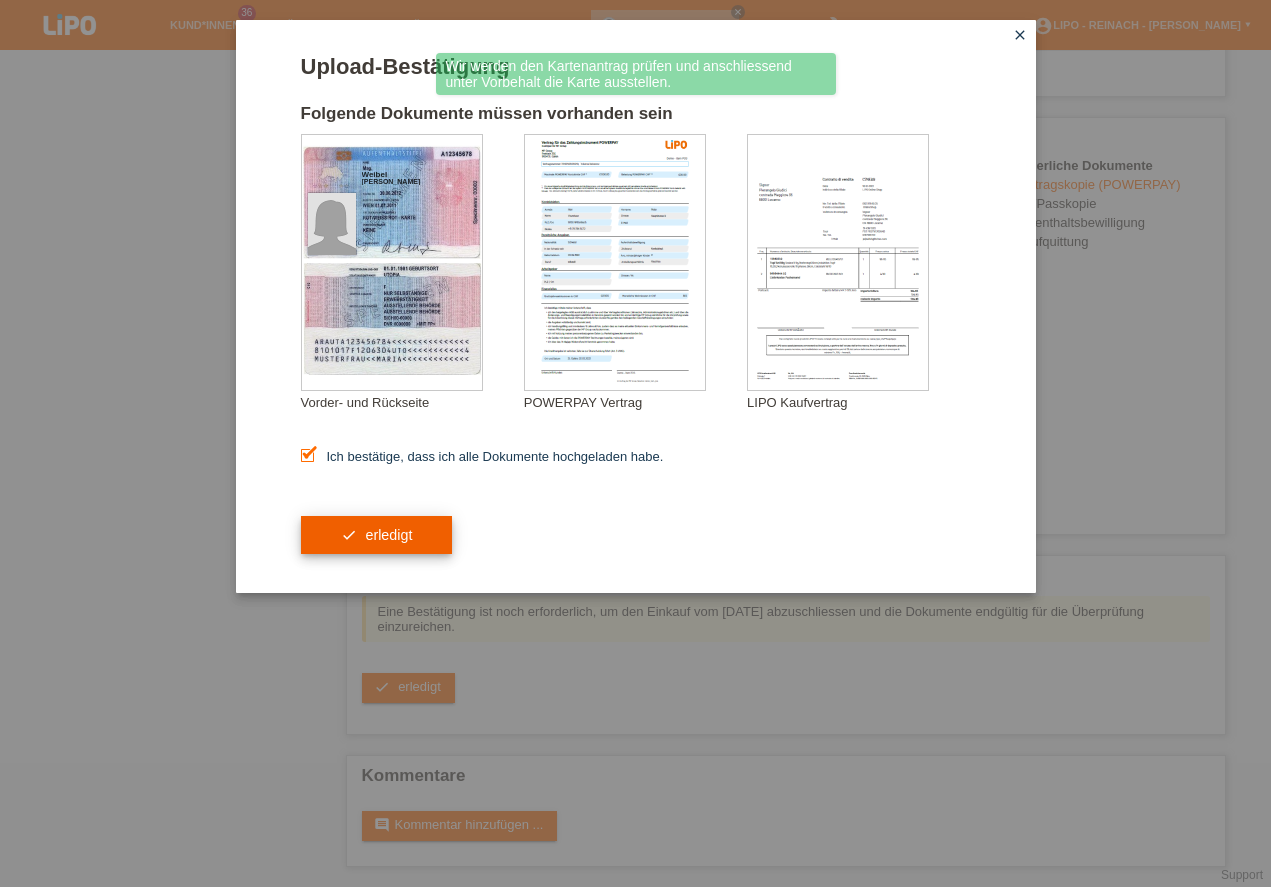 click on "check   erledigt" at bounding box center (377, 535) 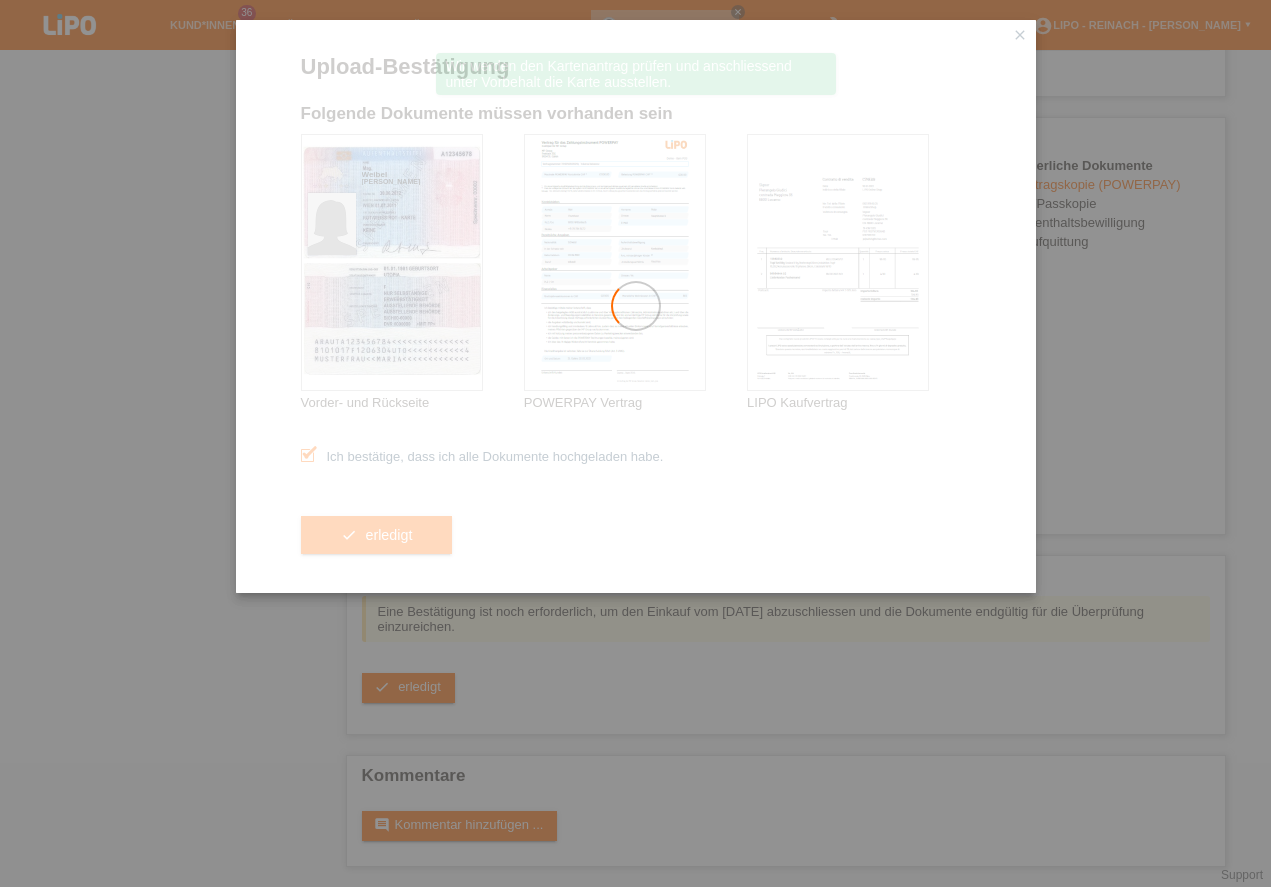 scroll, scrollTop: 503, scrollLeft: 0, axis: vertical 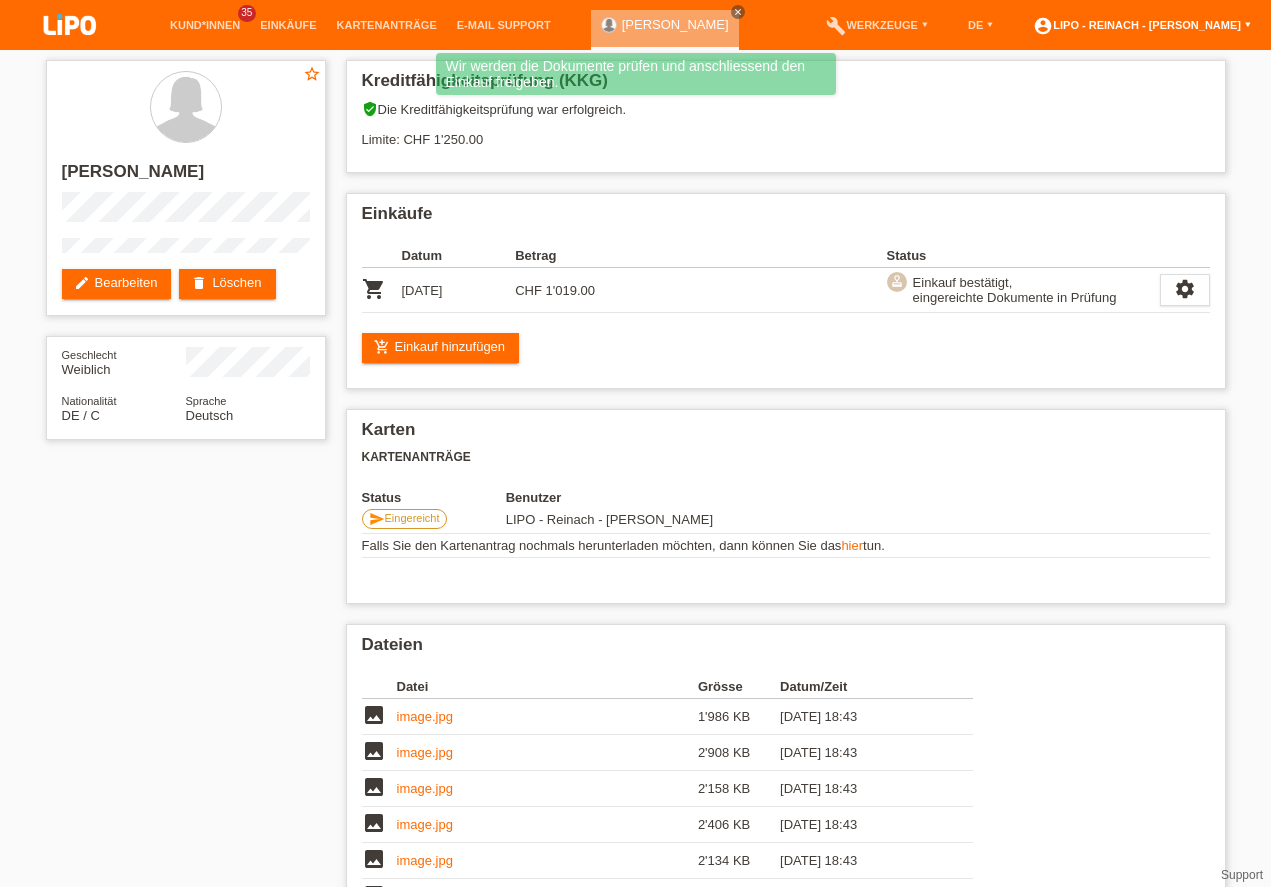 click on "account_circle  LIPO - Reinach - [PERSON_NAME]  ▾" at bounding box center [1142, 25] 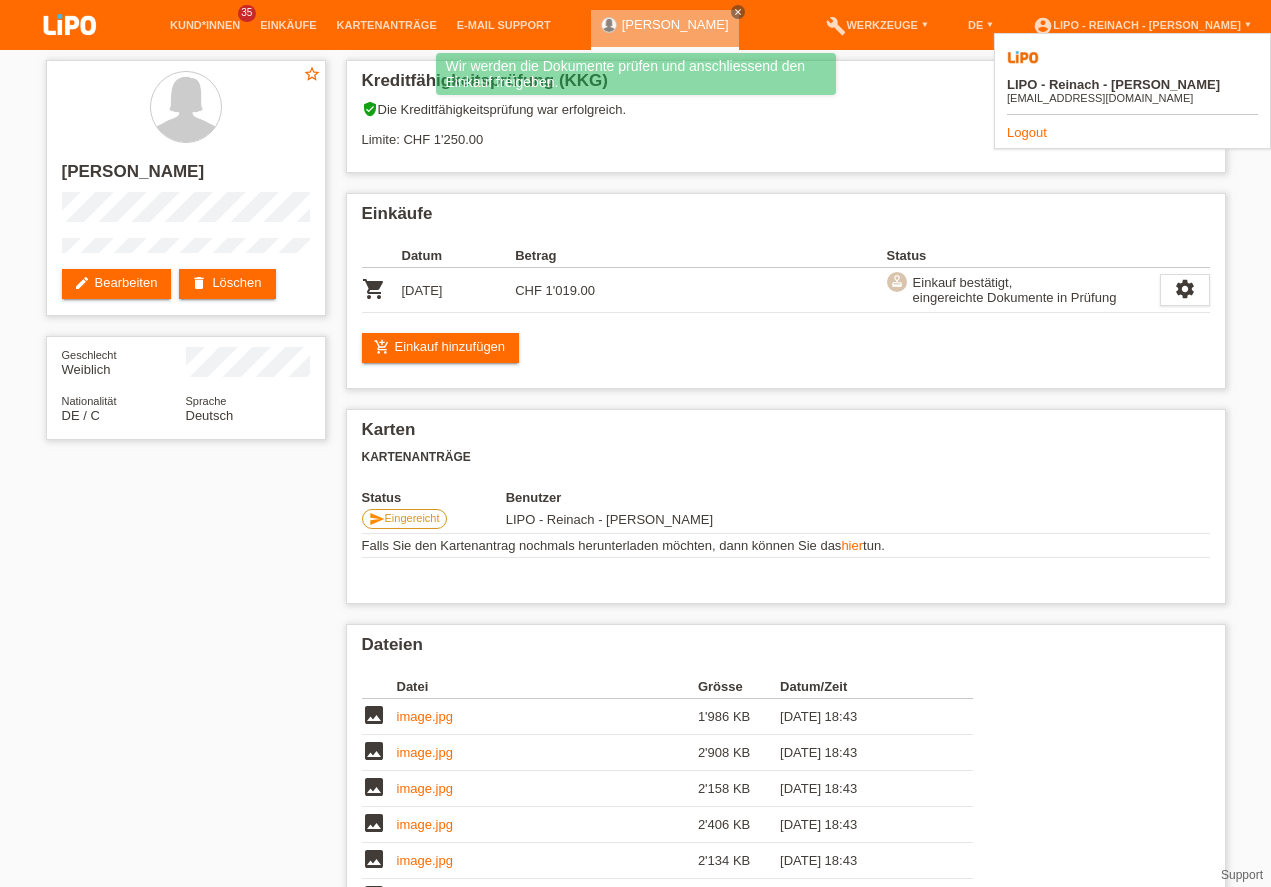 click on "Logout" at bounding box center (1027, 132) 